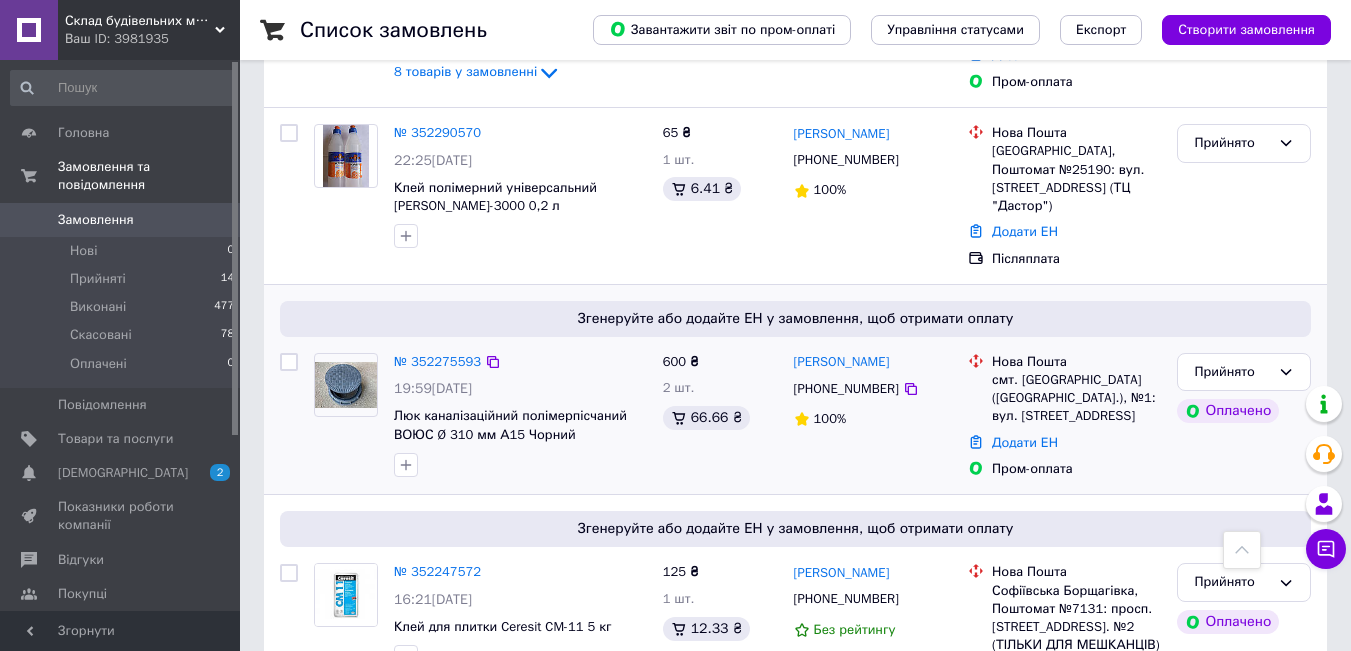 scroll, scrollTop: 800, scrollLeft: 0, axis: vertical 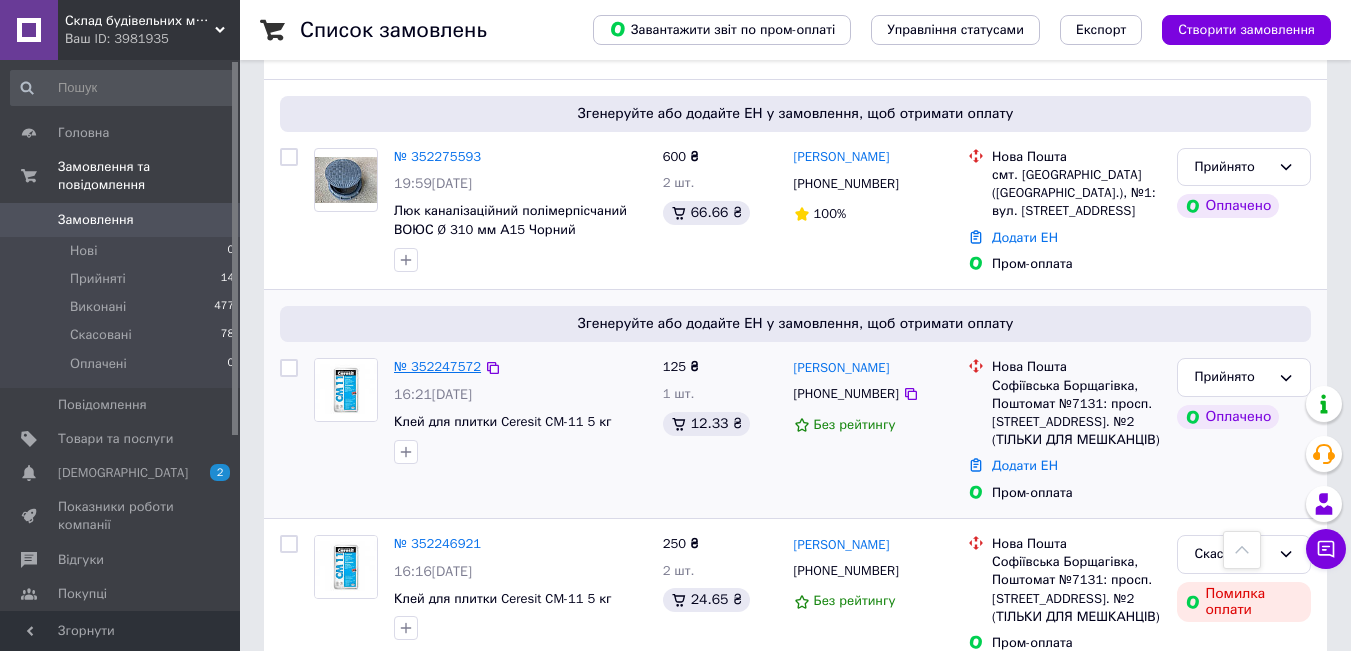 click on "№ 352247572" at bounding box center (437, 366) 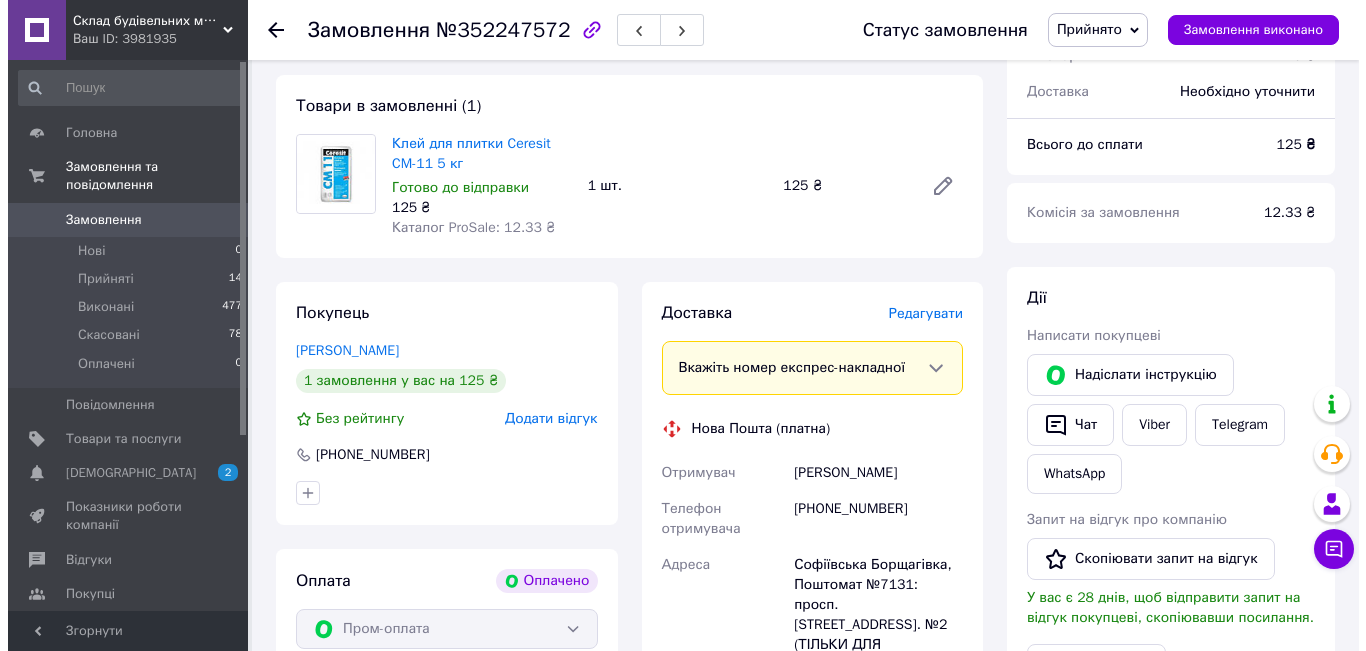 scroll, scrollTop: 700, scrollLeft: 0, axis: vertical 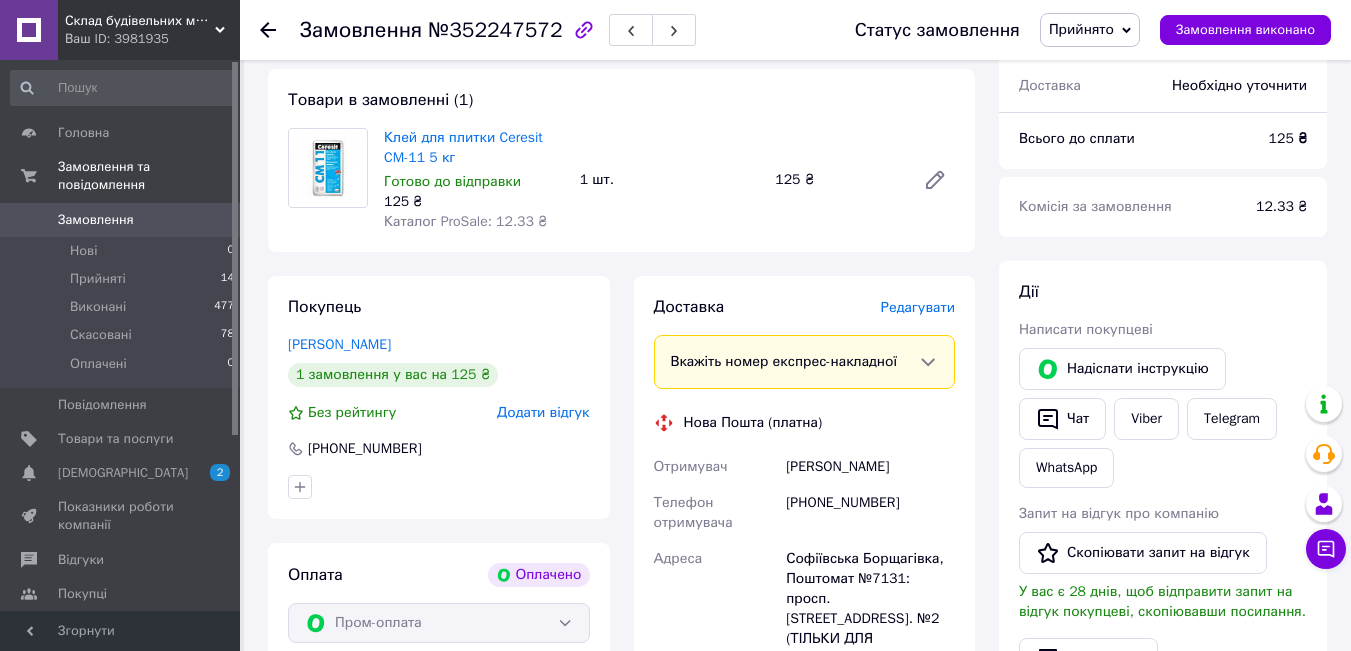 click on "Редагувати" at bounding box center (918, 307) 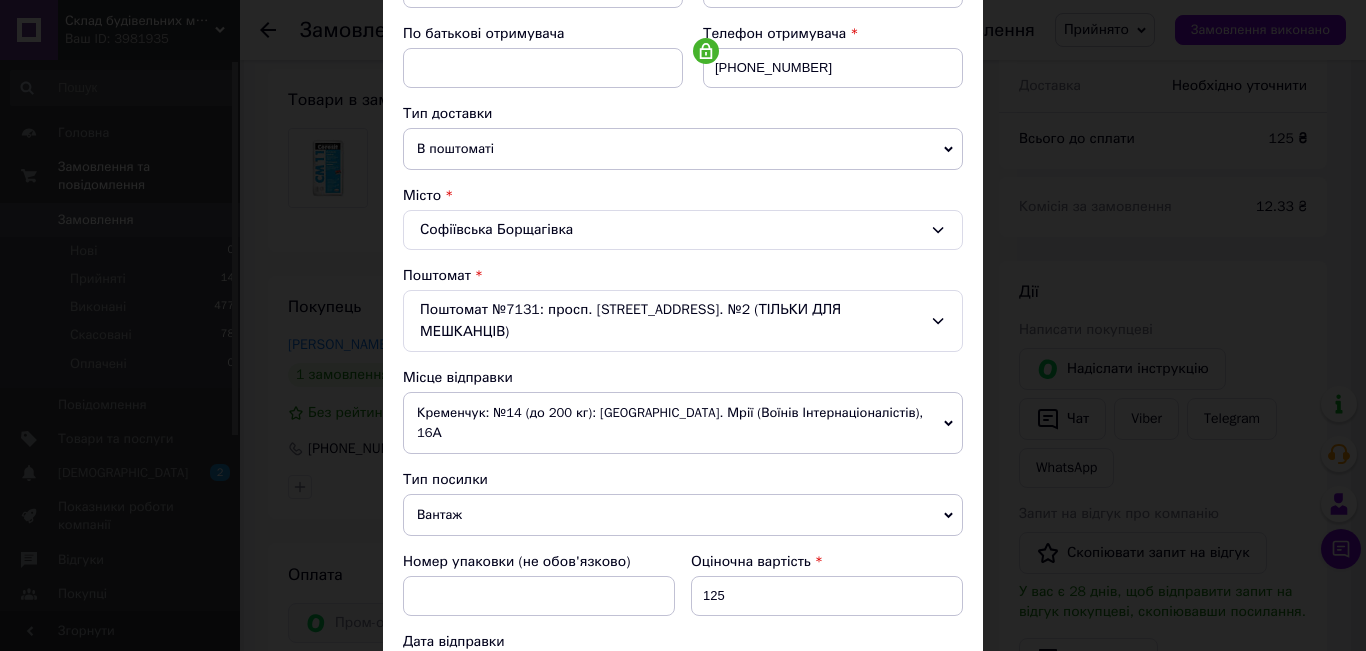 scroll, scrollTop: 400, scrollLeft: 0, axis: vertical 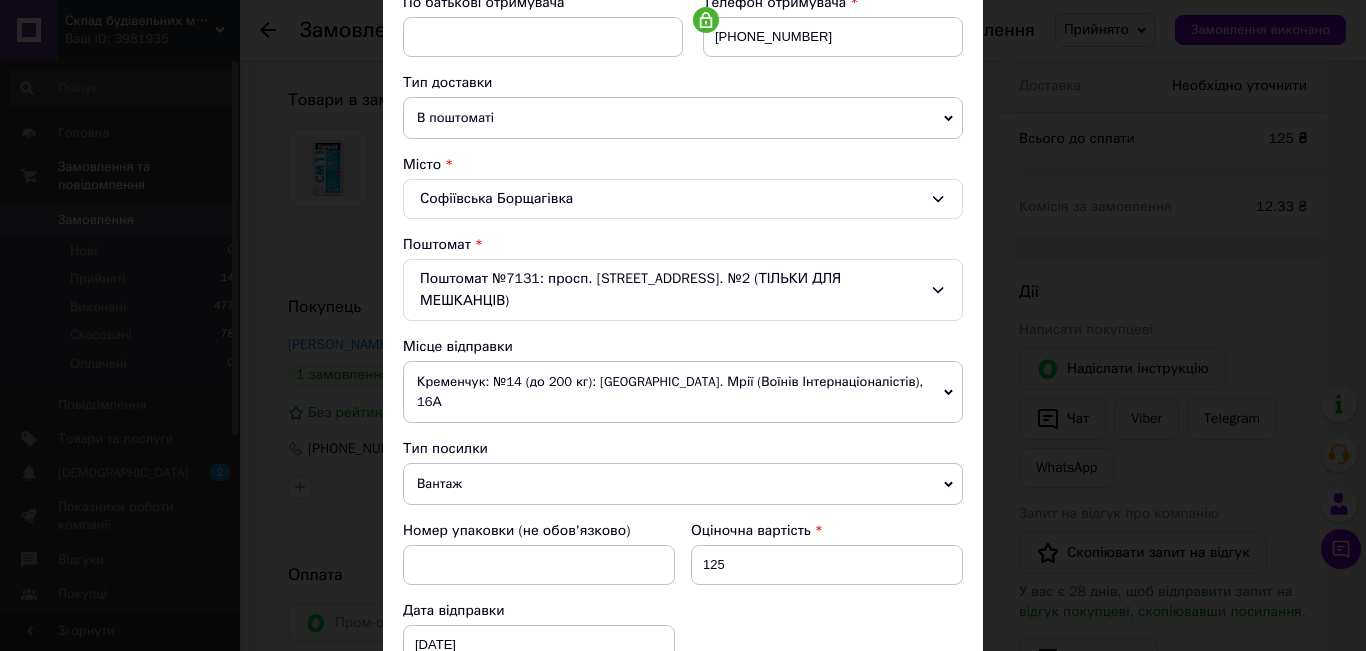 click on "Кременчук: №14 (до 200 кг): [GEOGRAPHIC_DATA]. Мрії (Воїнів Інтернаціоналістів), 16А" at bounding box center (683, 392) 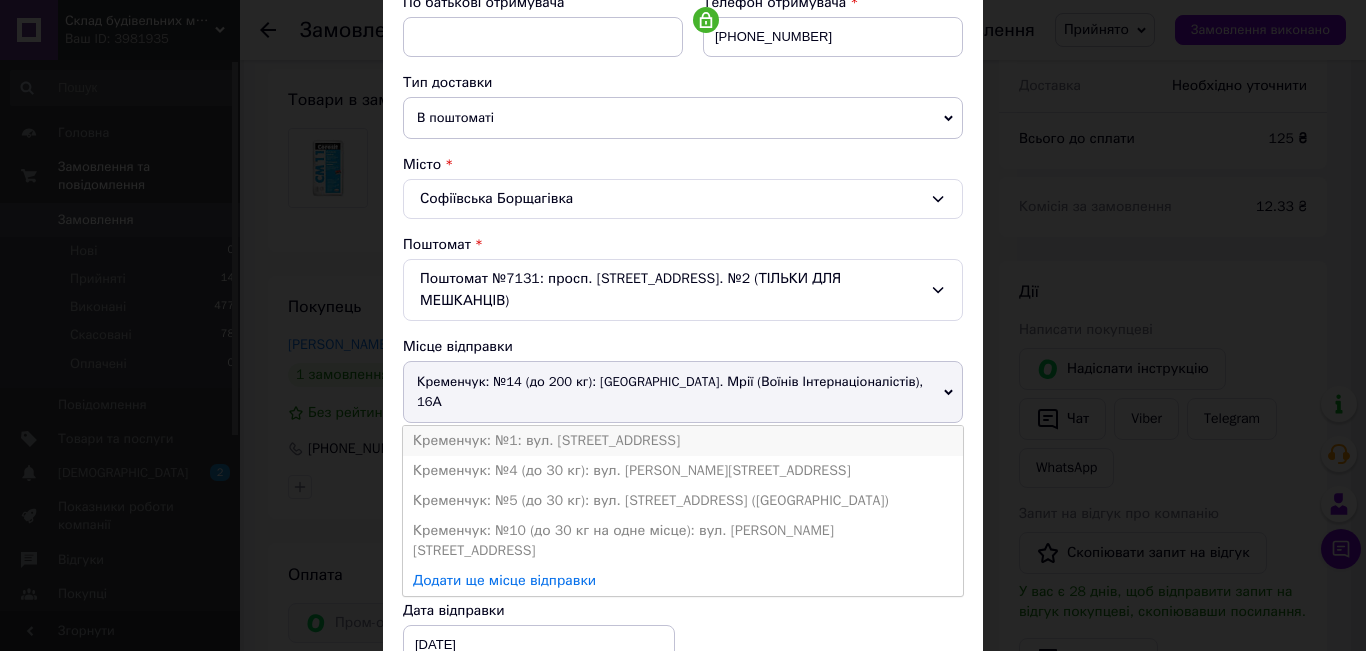 click on "Кременчук: №1: вул. [STREET_ADDRESS]" at bounding box center (683, 441) 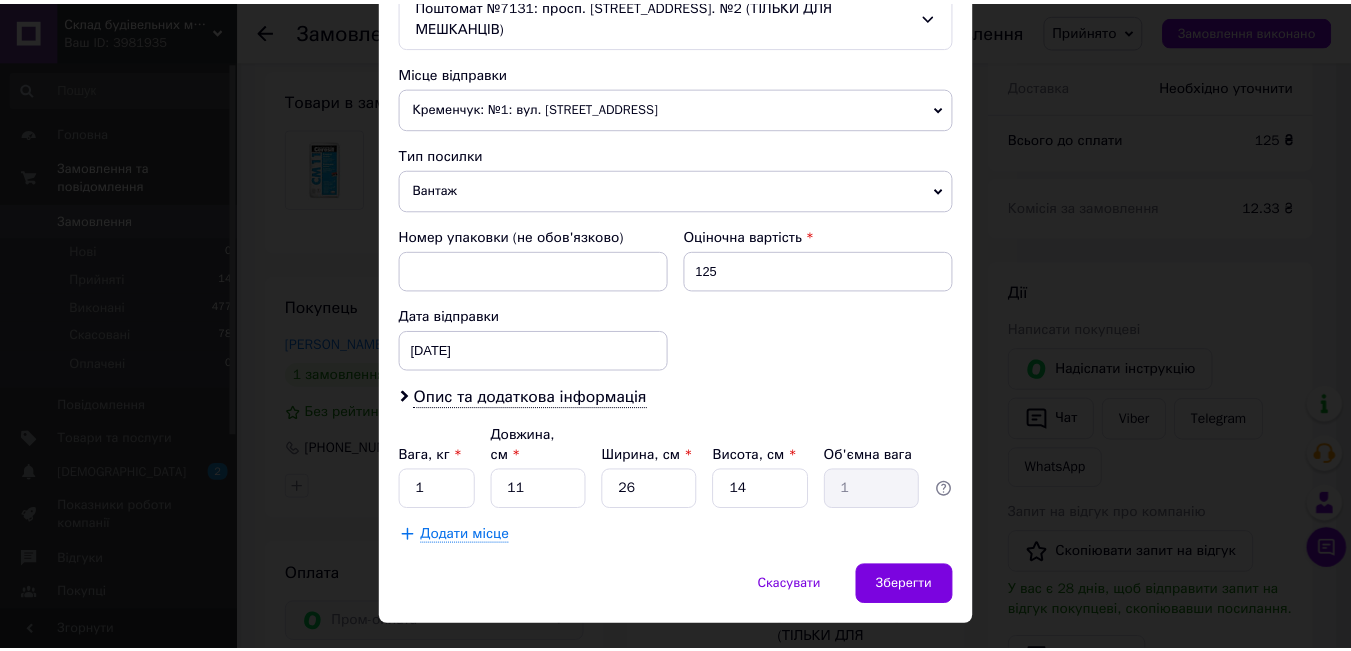 scroll, scrollTop: 699, scrollLeft: 0, axis: vertical 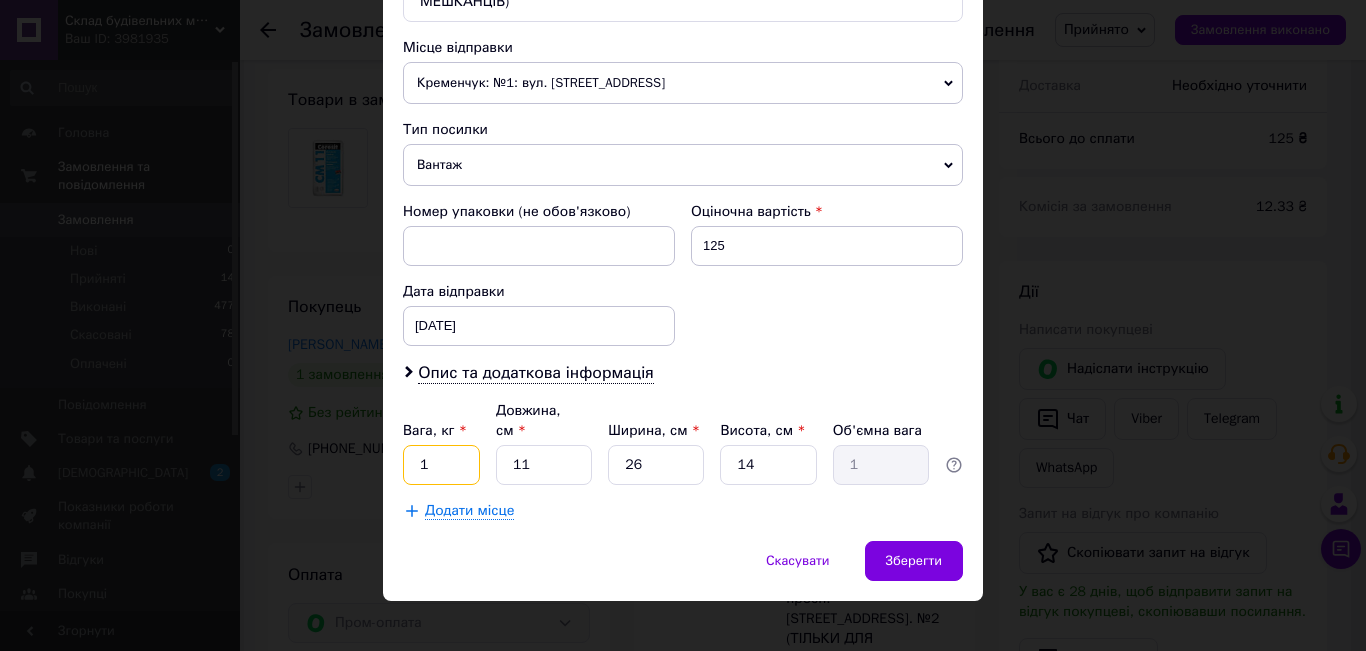 click on "1" at bounding box center [441, 465] 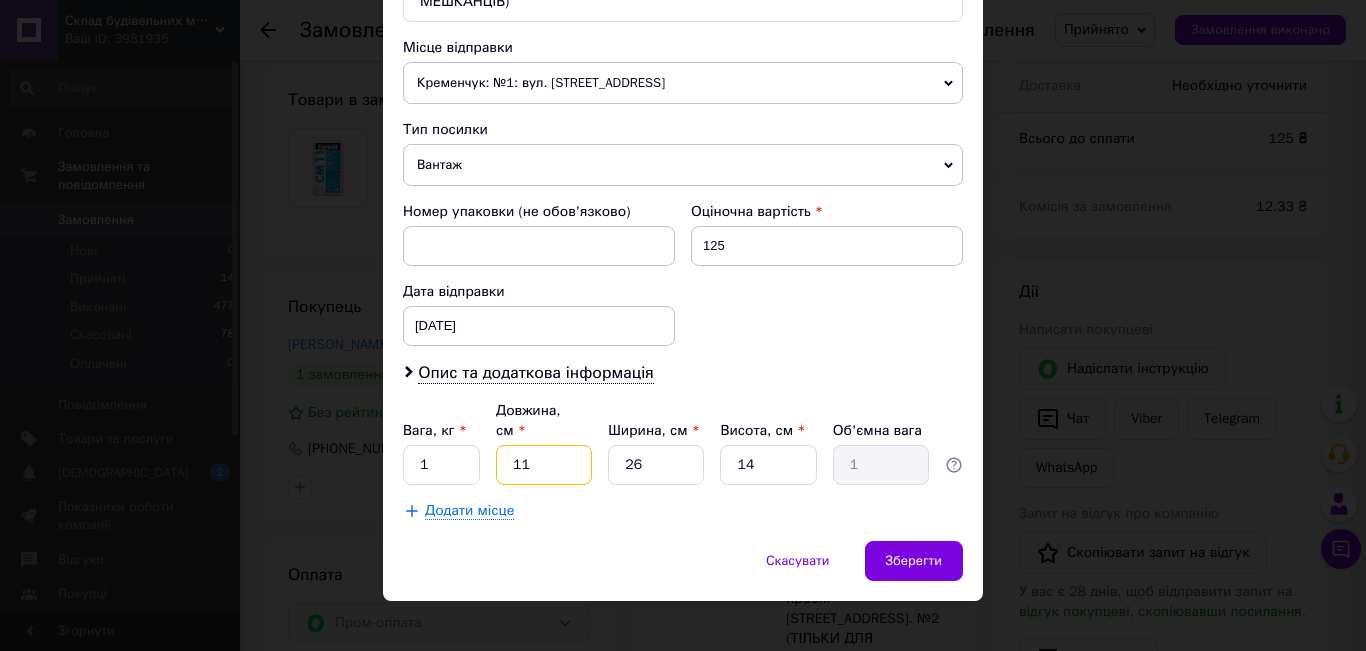 click on "11" at bounding box center [544, 465] 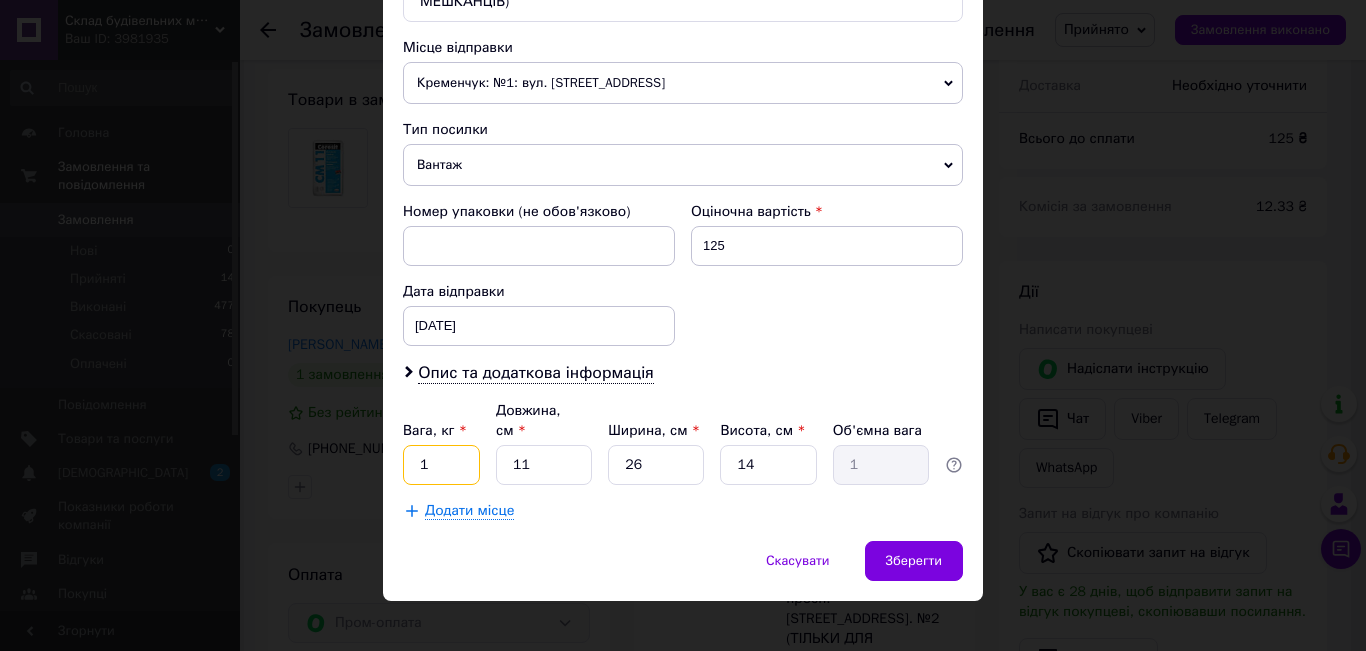 drag, startPoint x: 452, startPoint y: 445, endPoint x: 416, endPoint y: 452, distance: 36.67424 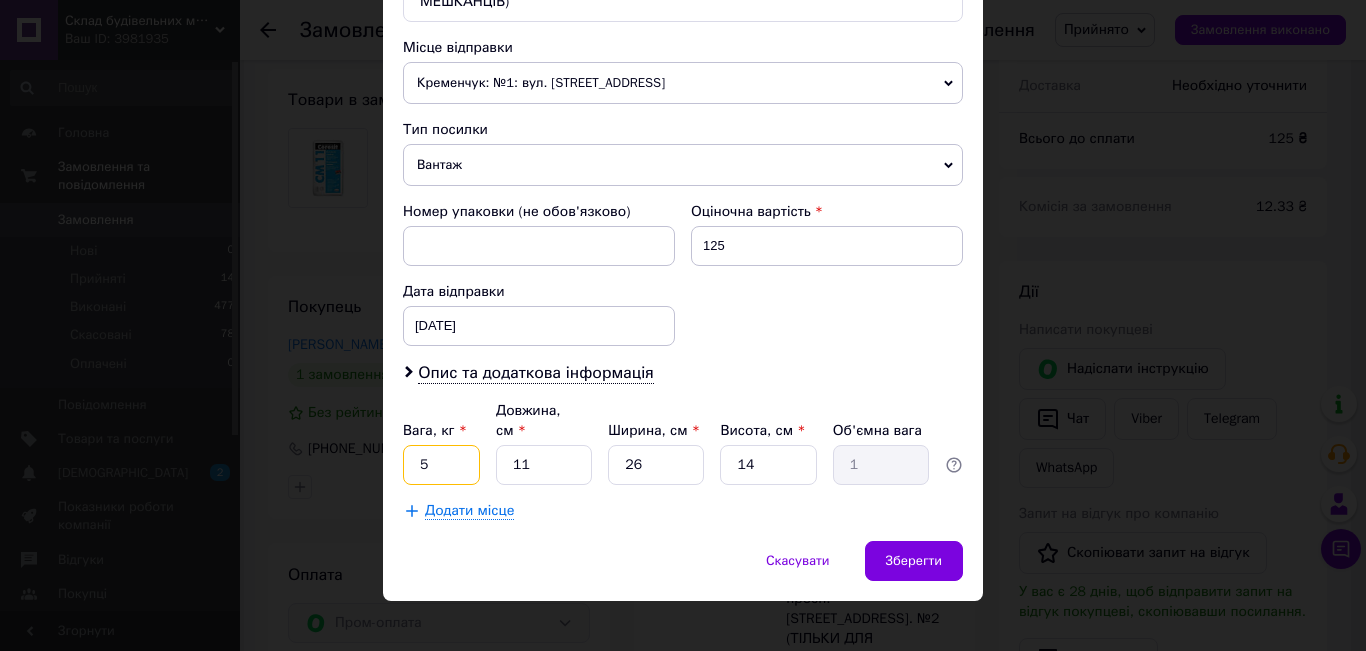 type on "5" 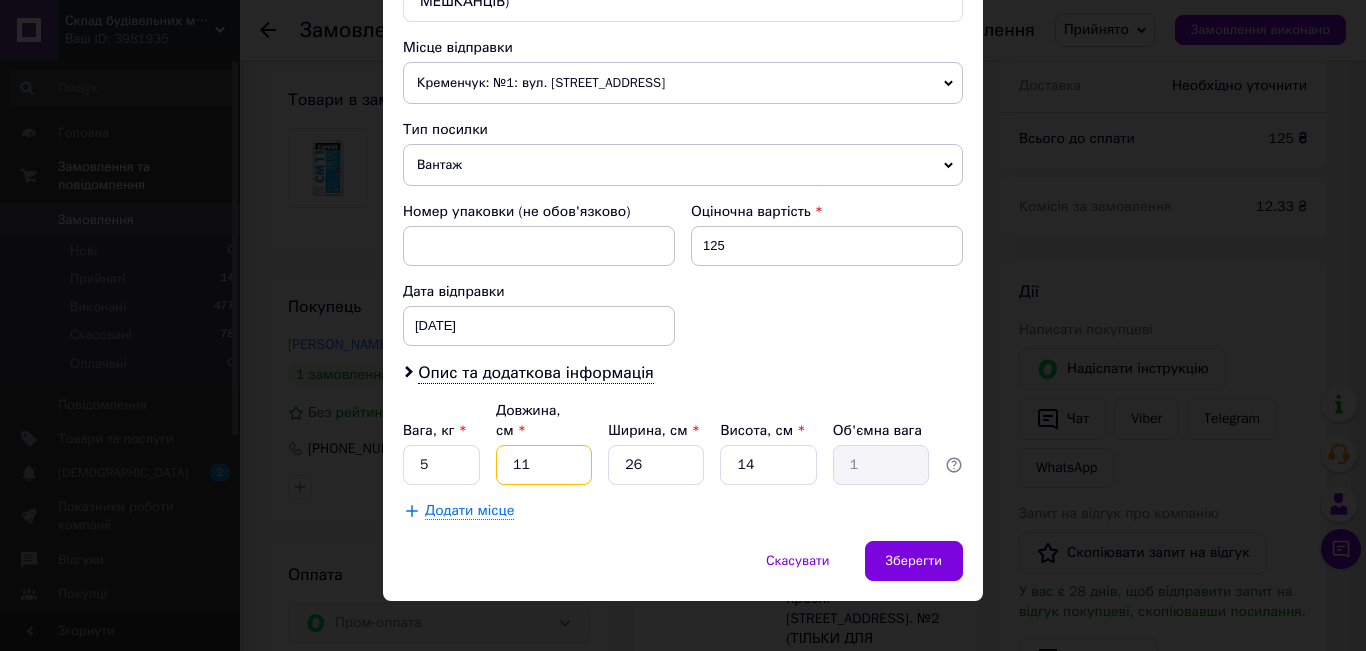 click on "11" at bounding box center (544, 465) 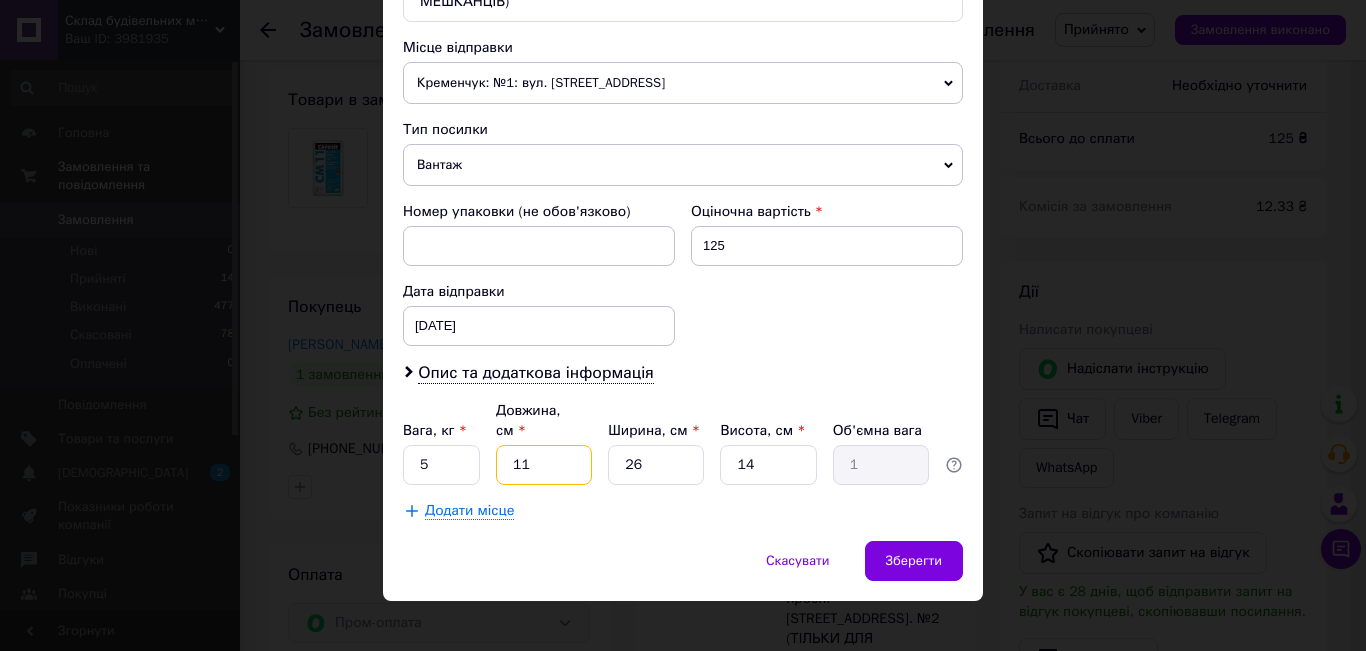 type on "1" 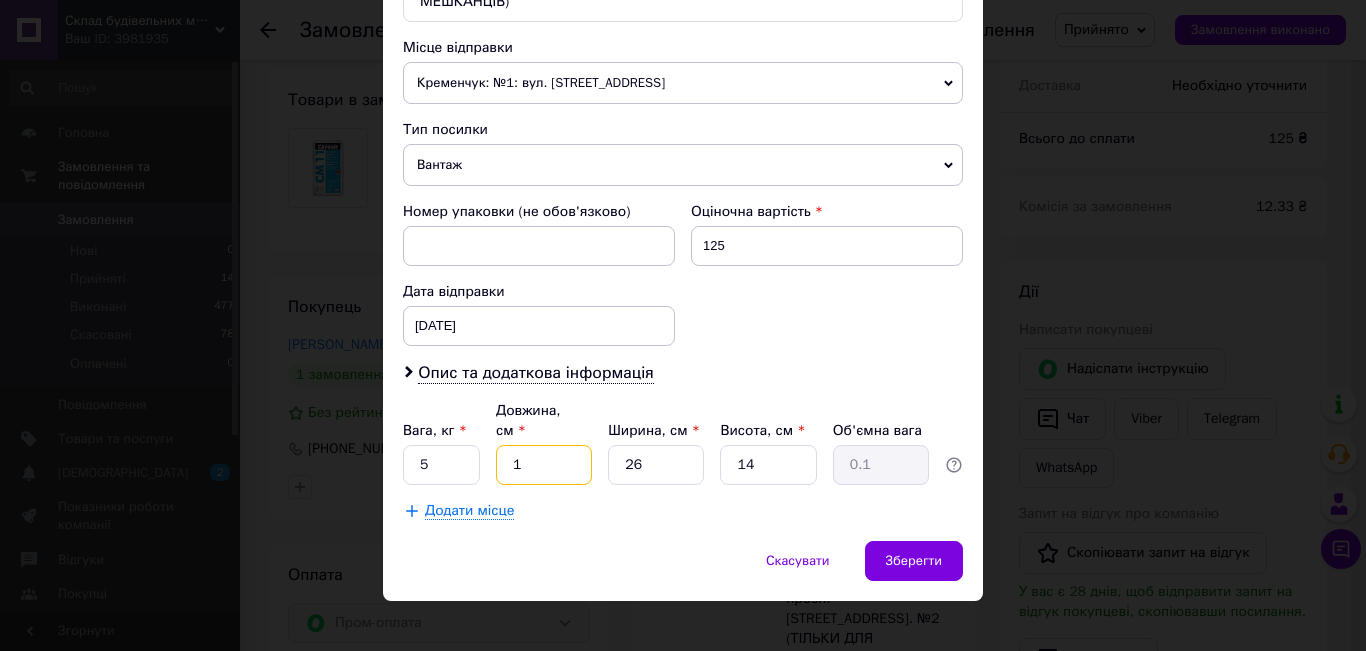 type 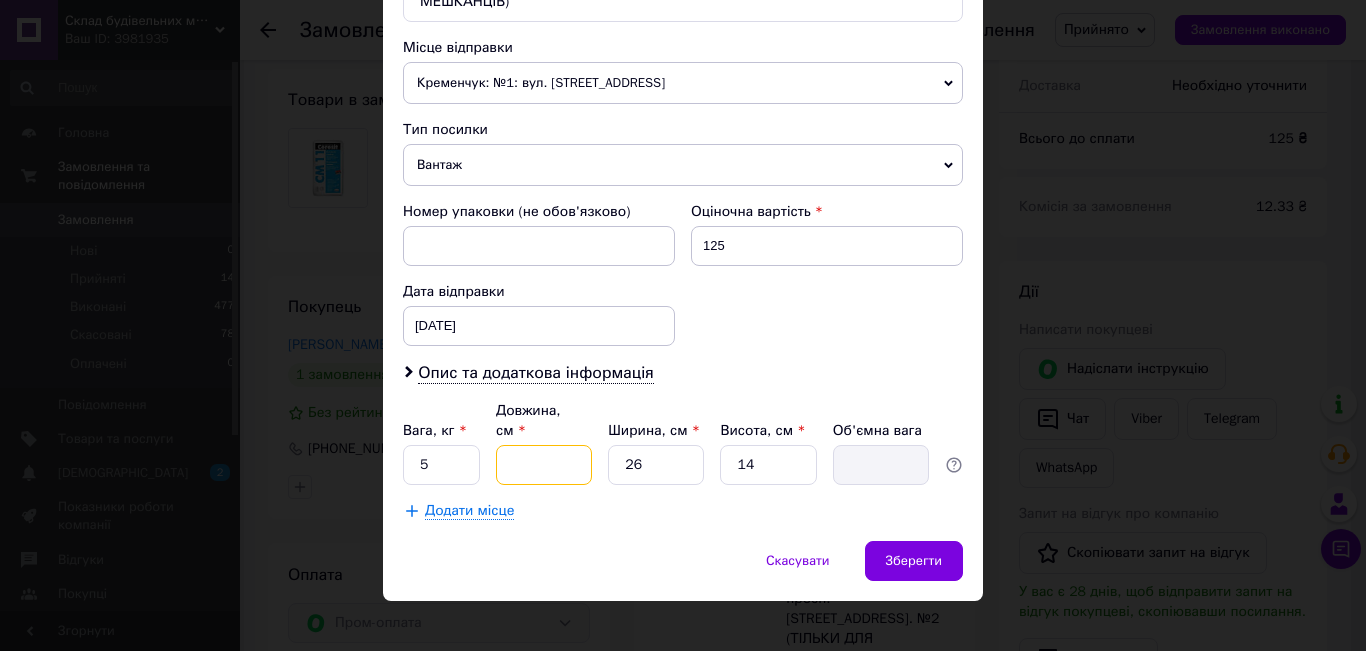 type on "3" 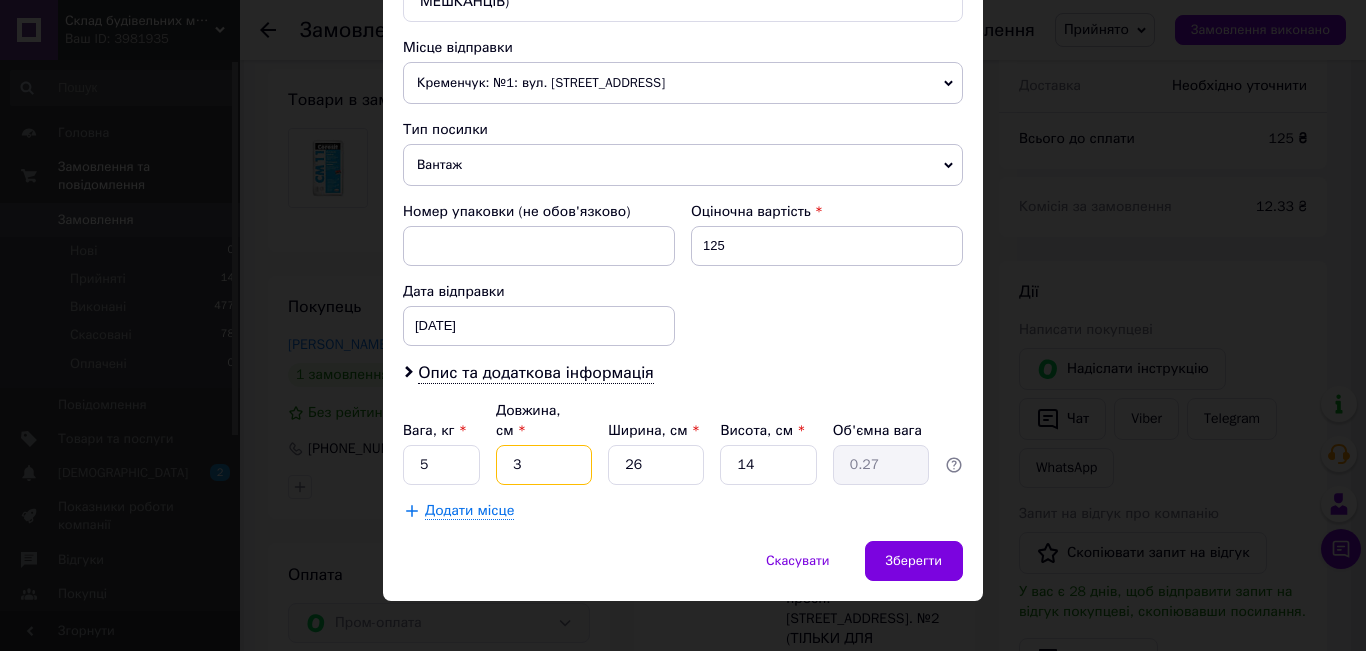 type on "35" 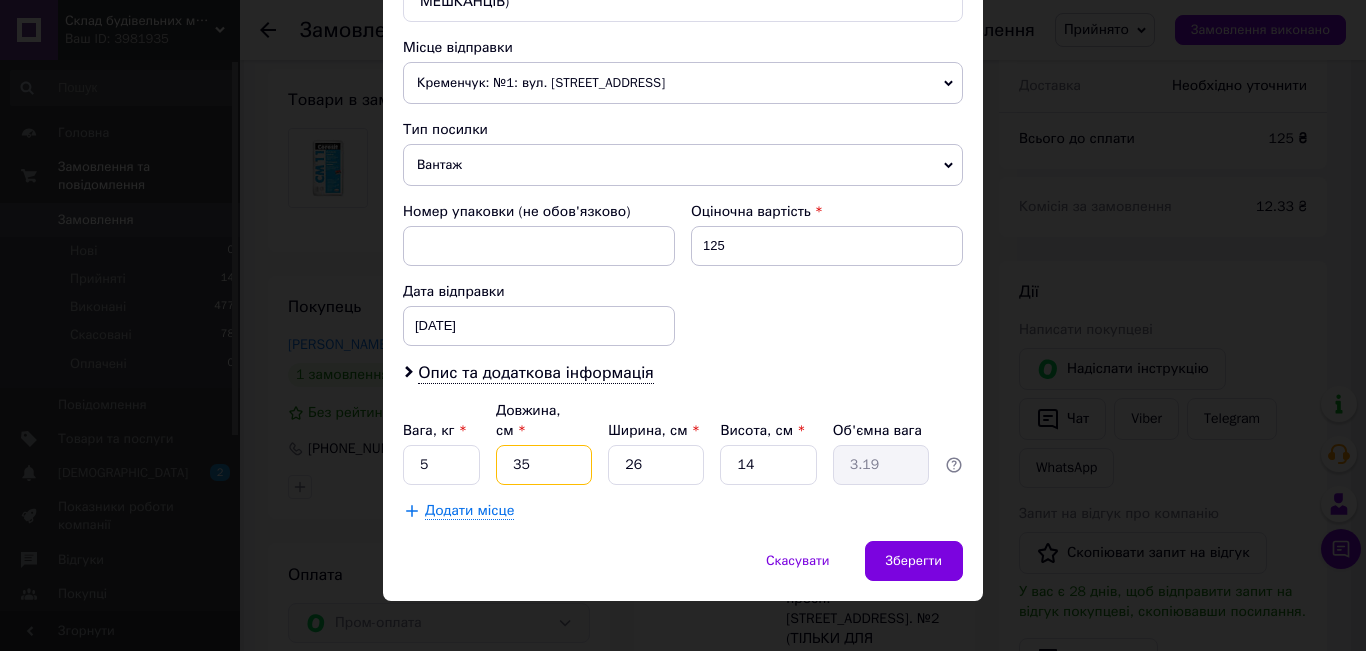 type on "35" 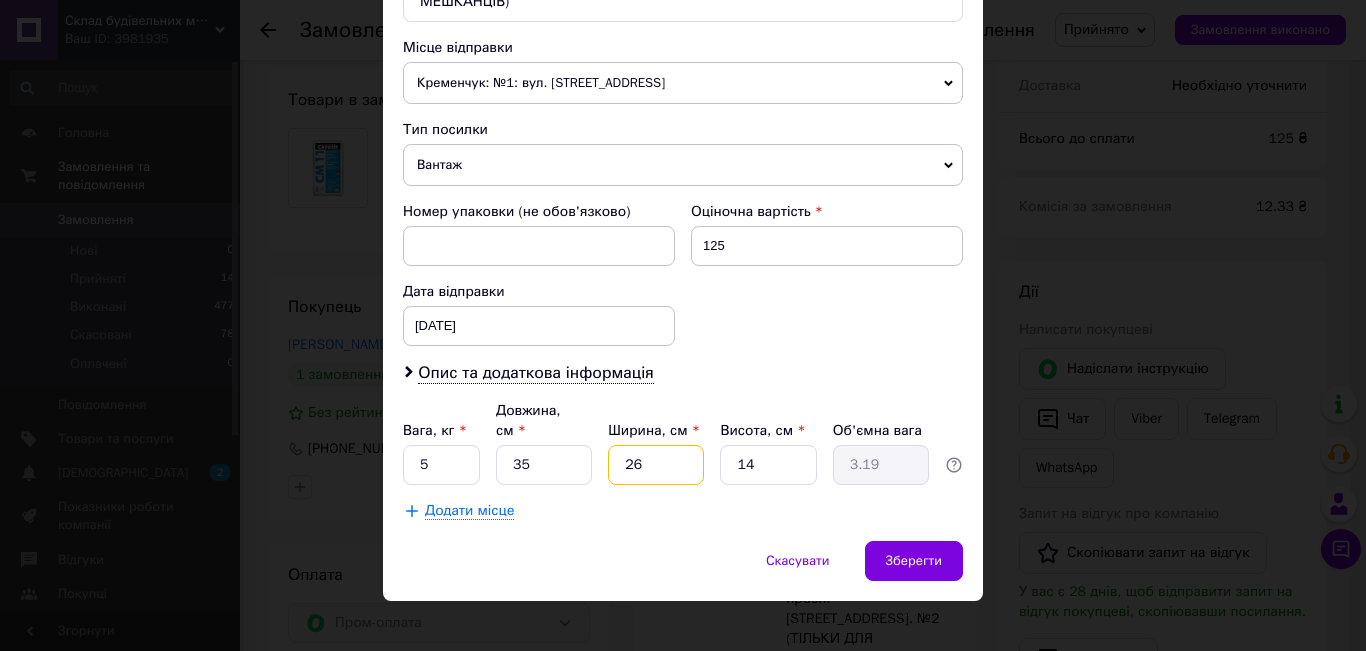 click on "26" at bounding box center [656, 465] 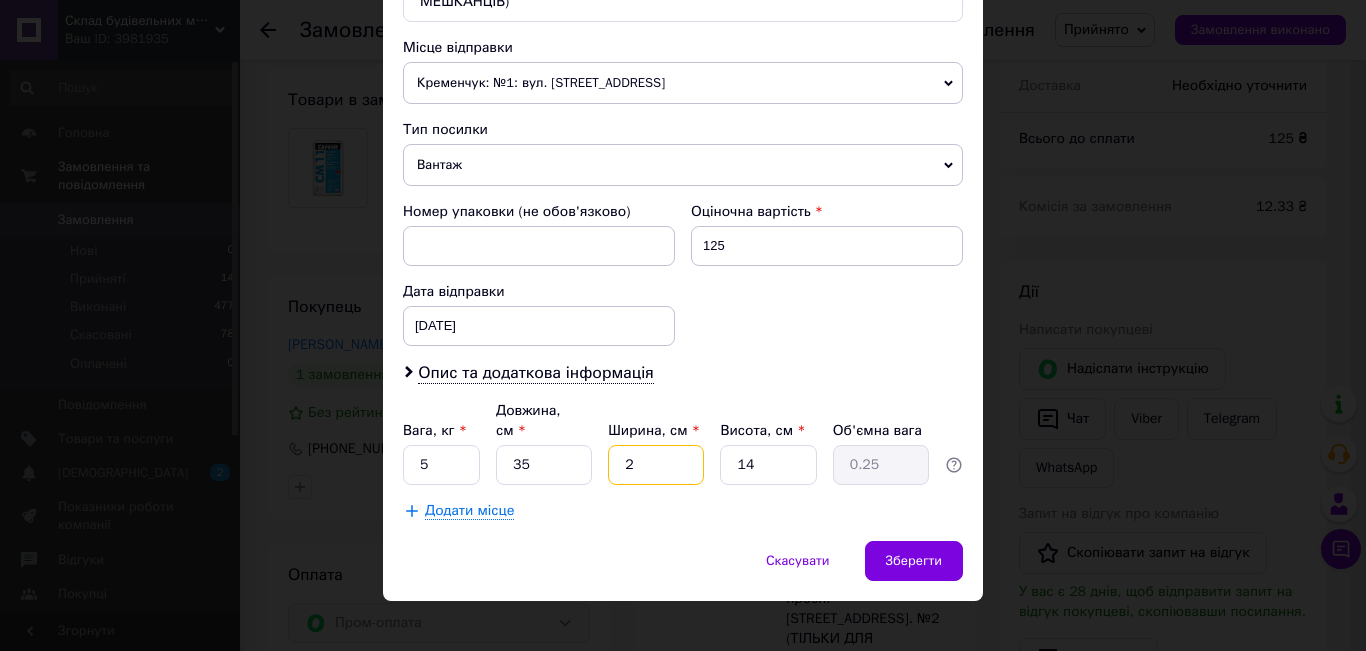 type 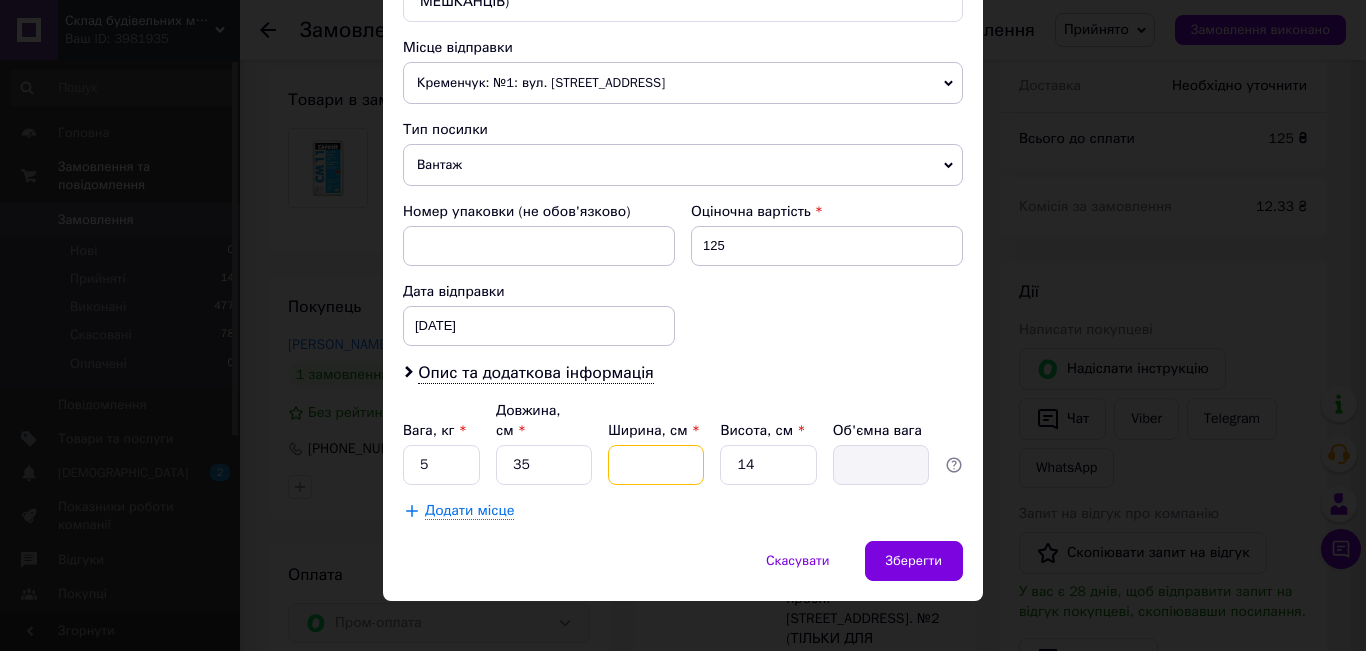type on "3" 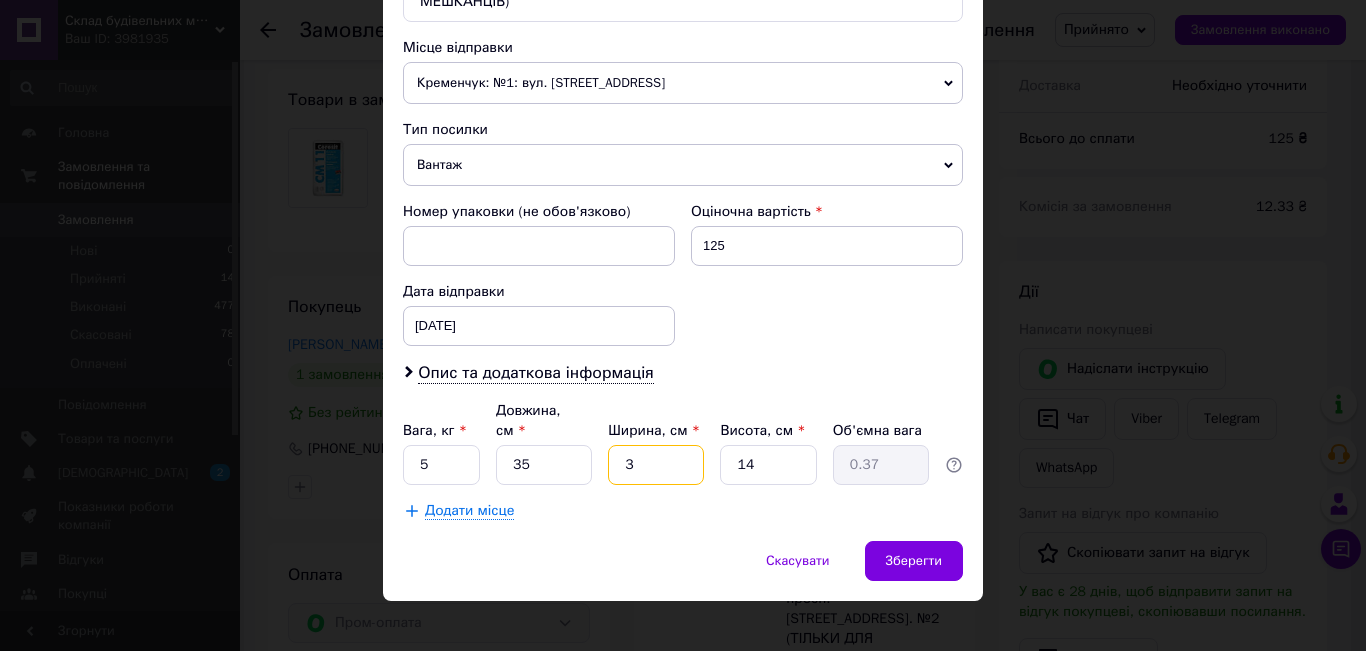 type on "30" 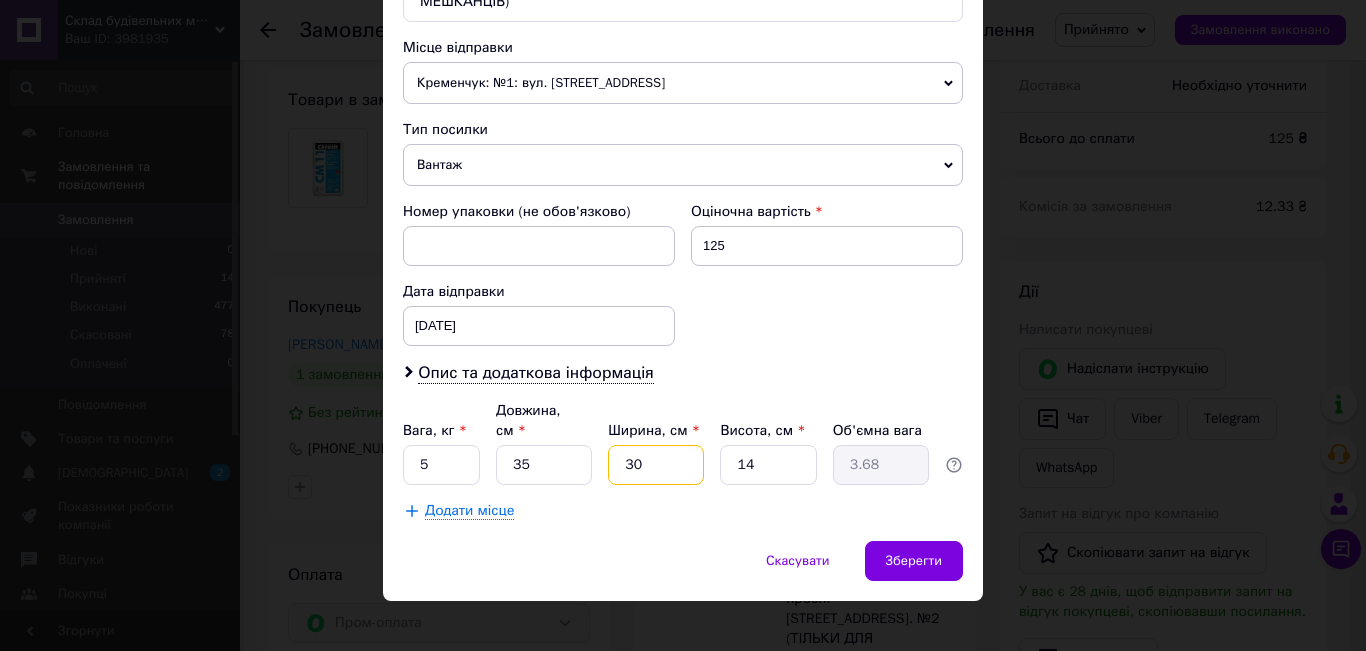 type on "30" 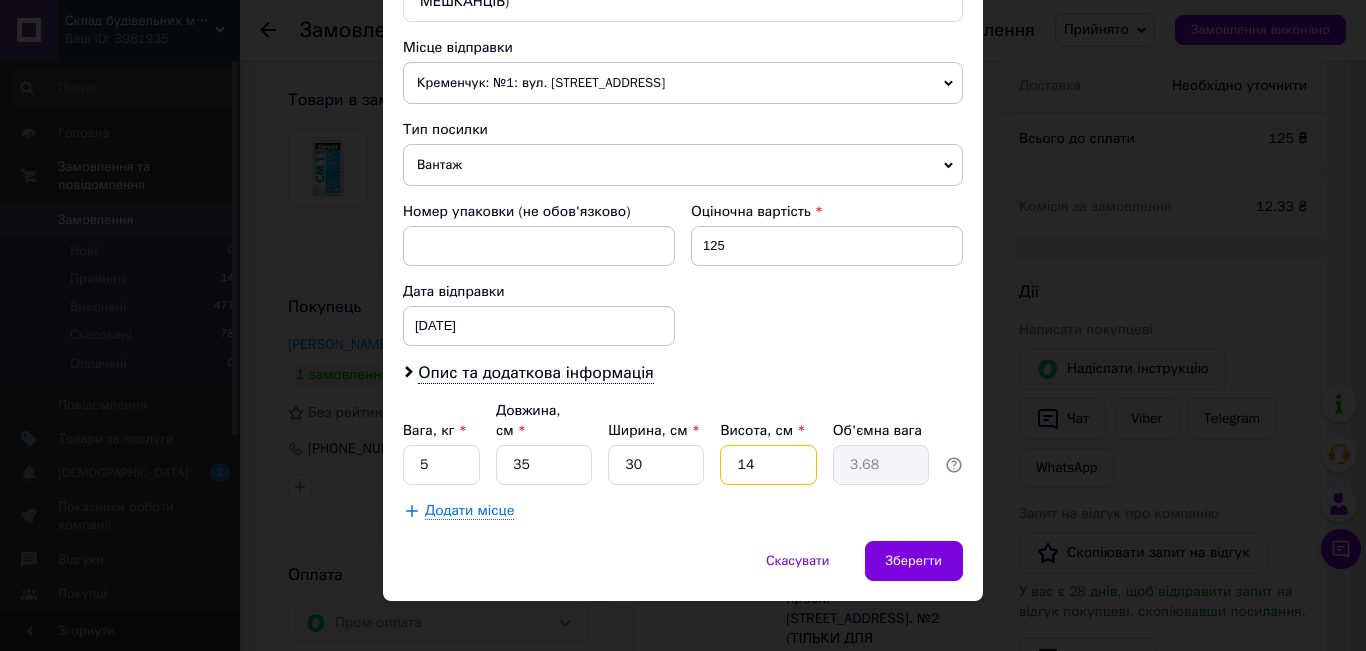 click on "14" at bounding box center (768, 465) 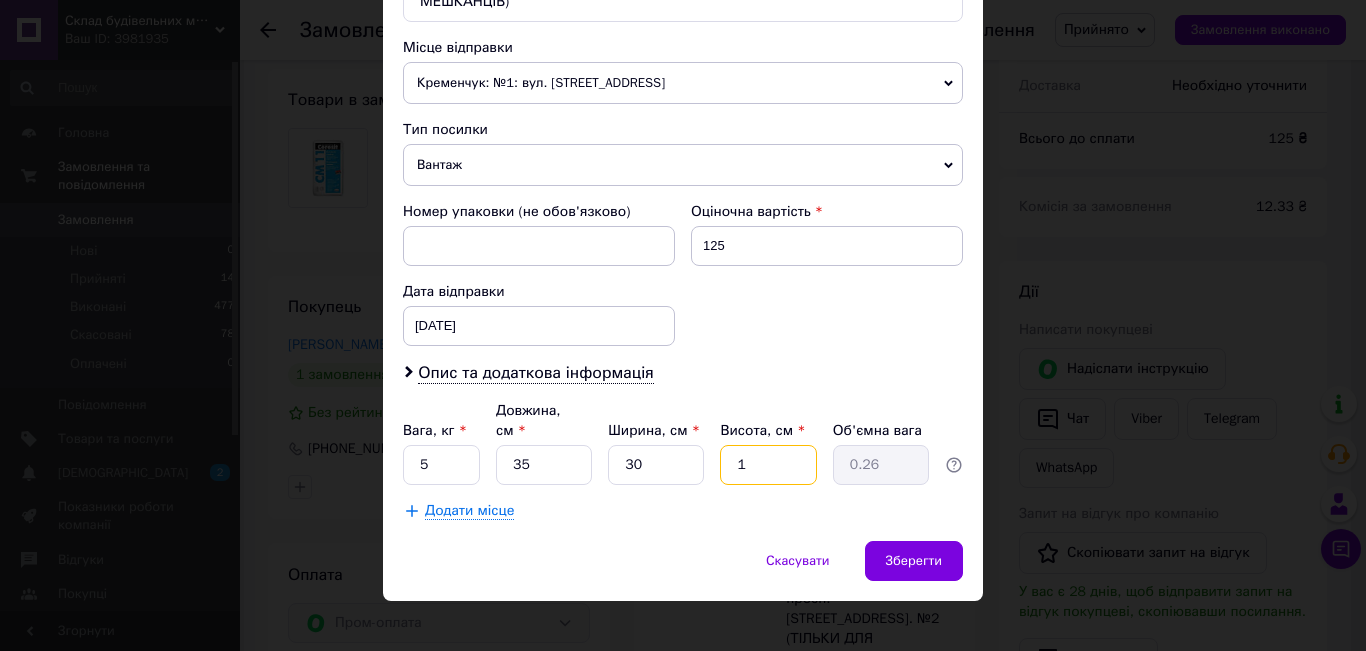 type 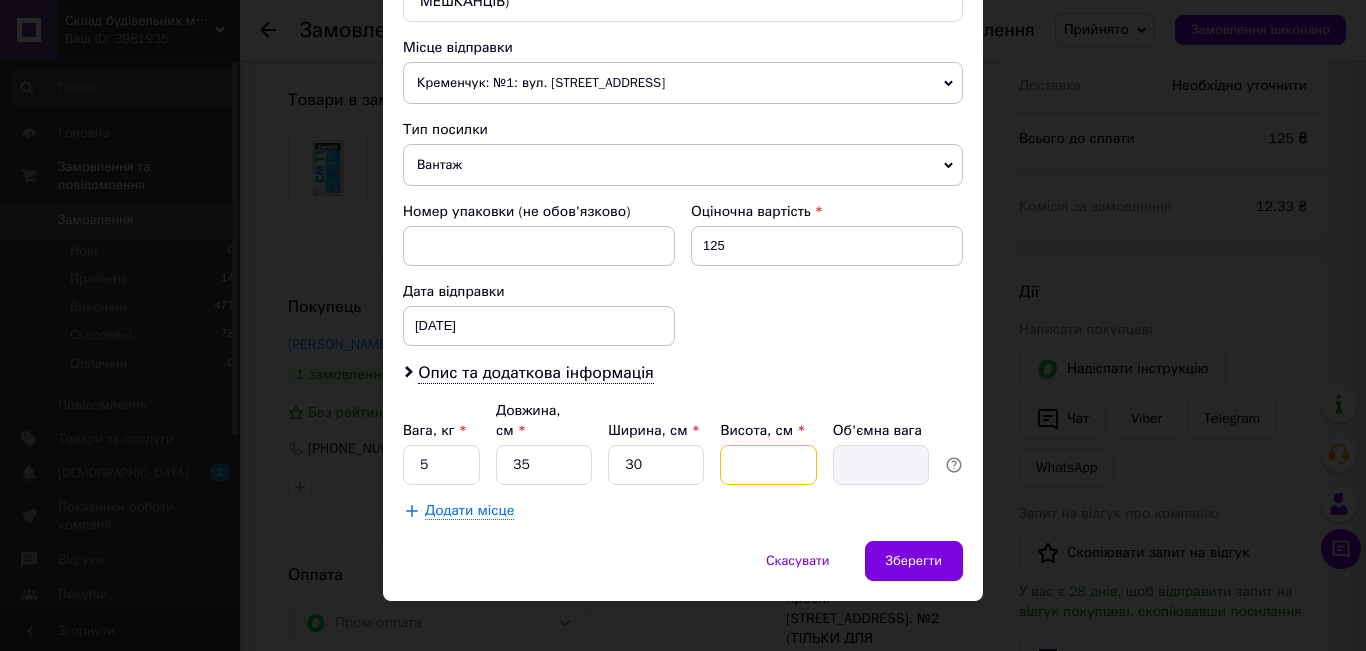 type on "9" 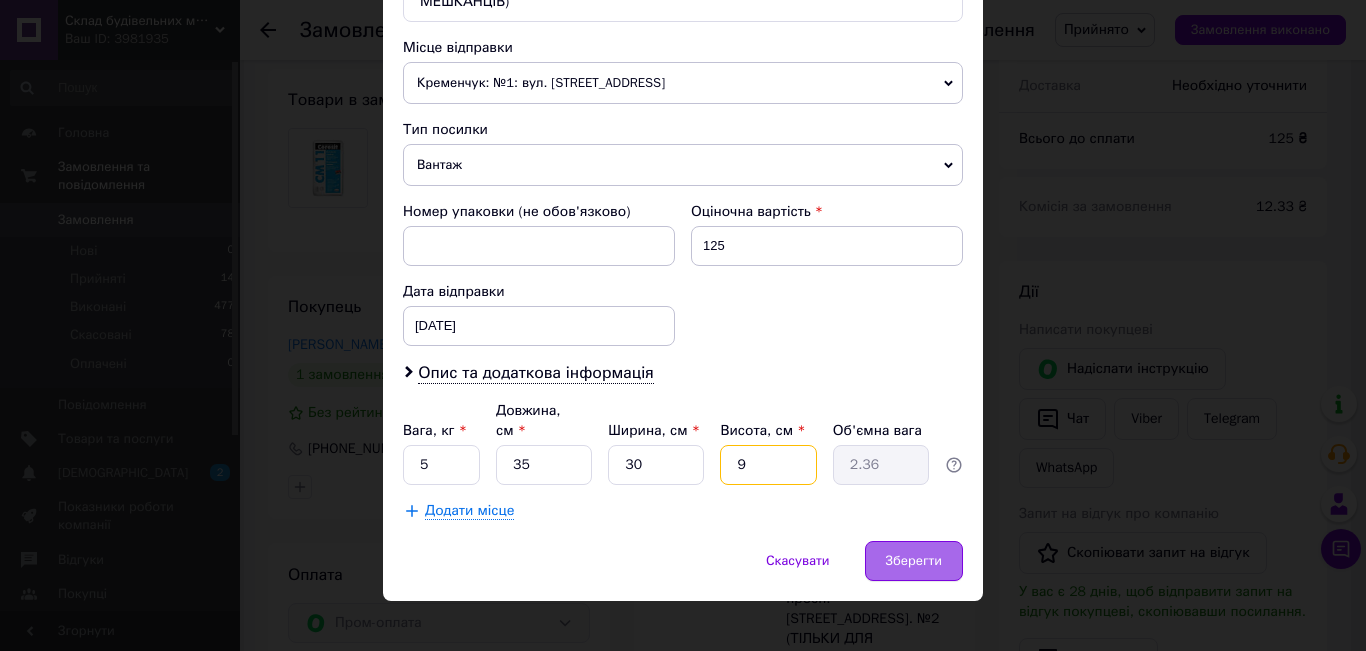 type on "9" 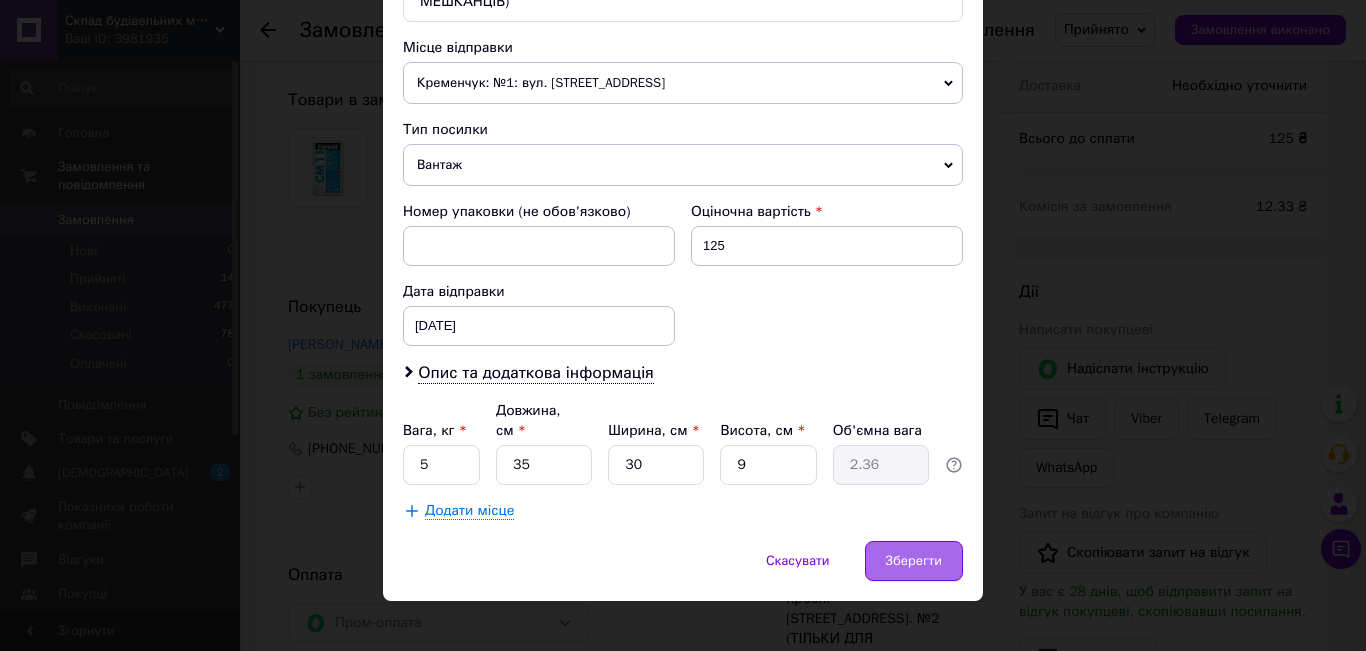 click on "Зберегти" at bounding box center (914, 561) 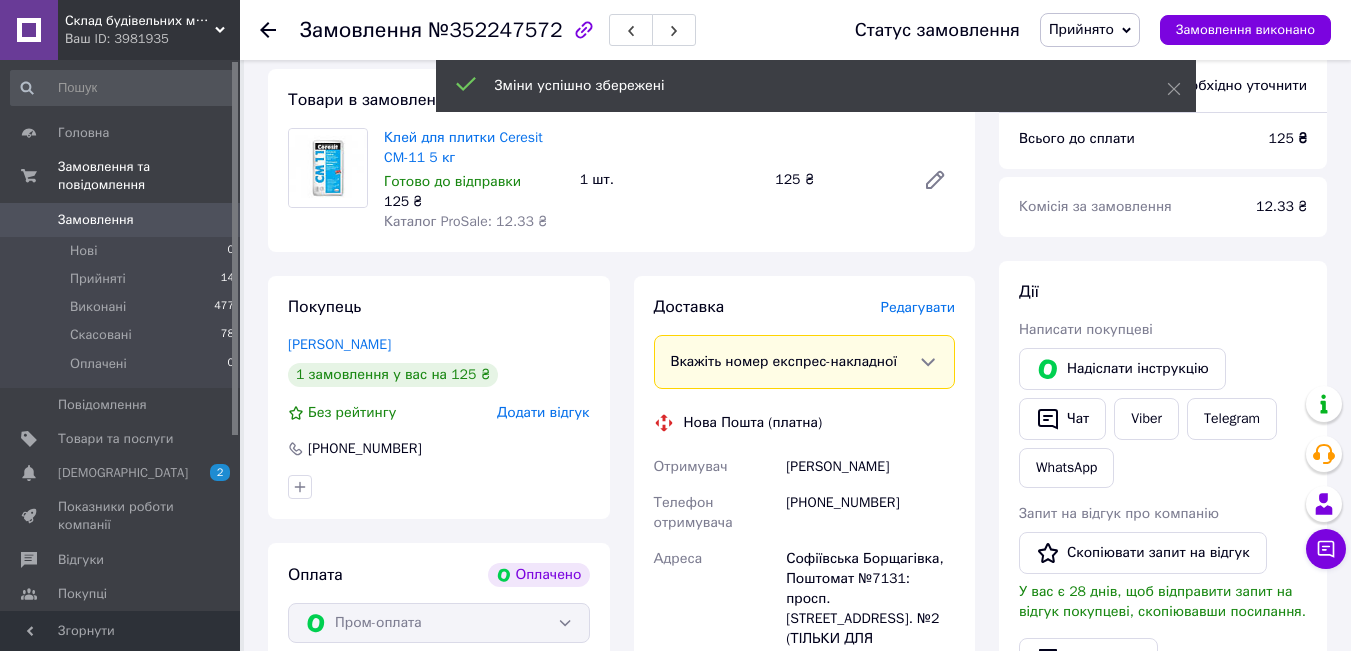 scroll, scrollTop: 1100, scrollLeft: 0, axis: vertical 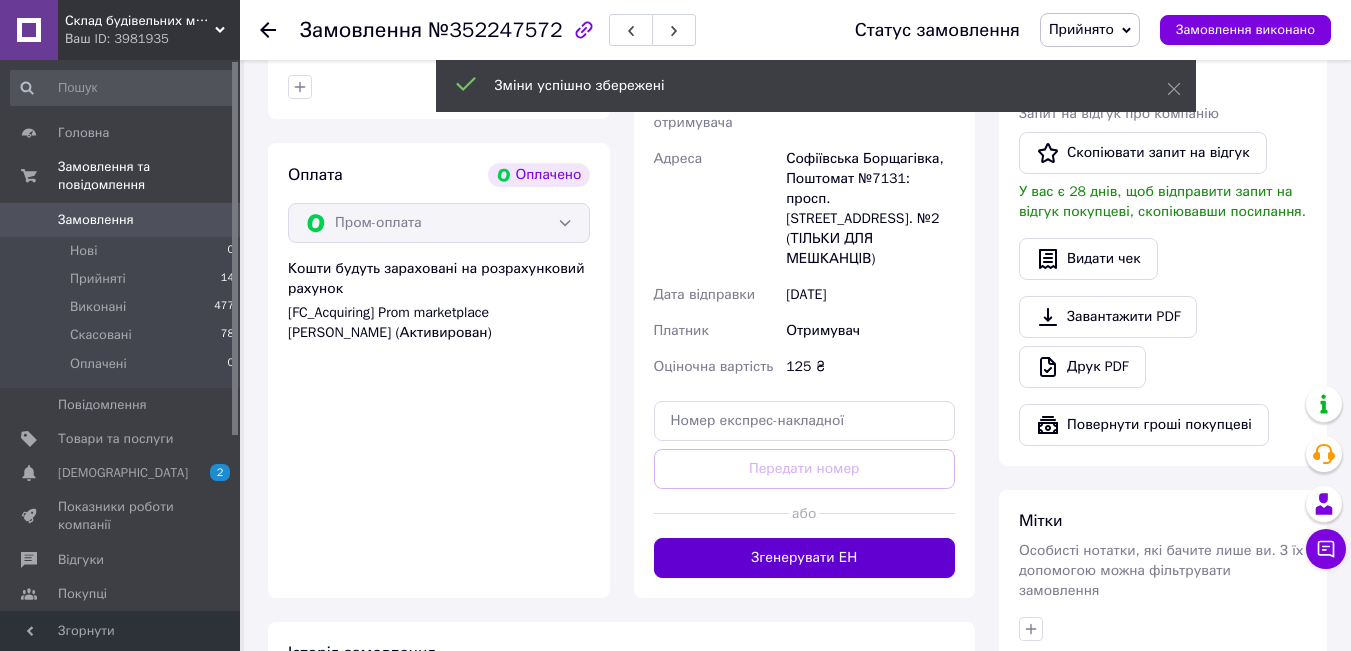 click on "Згенерувати ЕН" at bounding box center [805, 558] 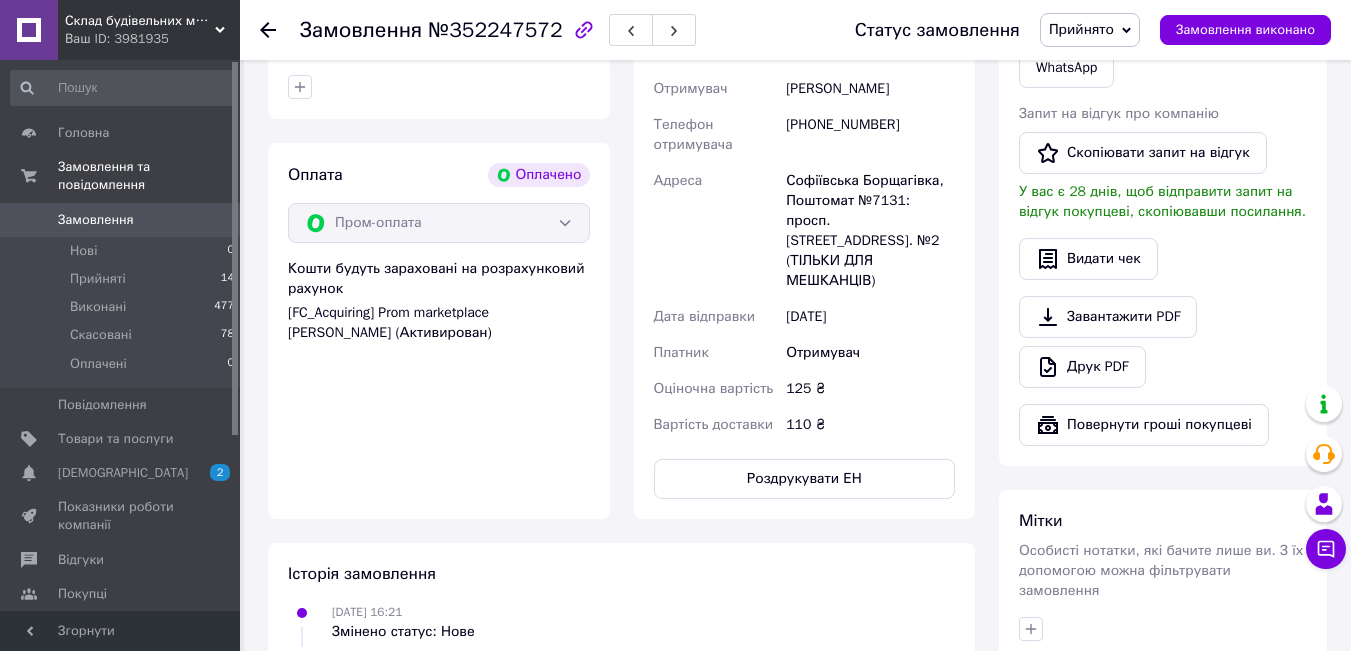 click 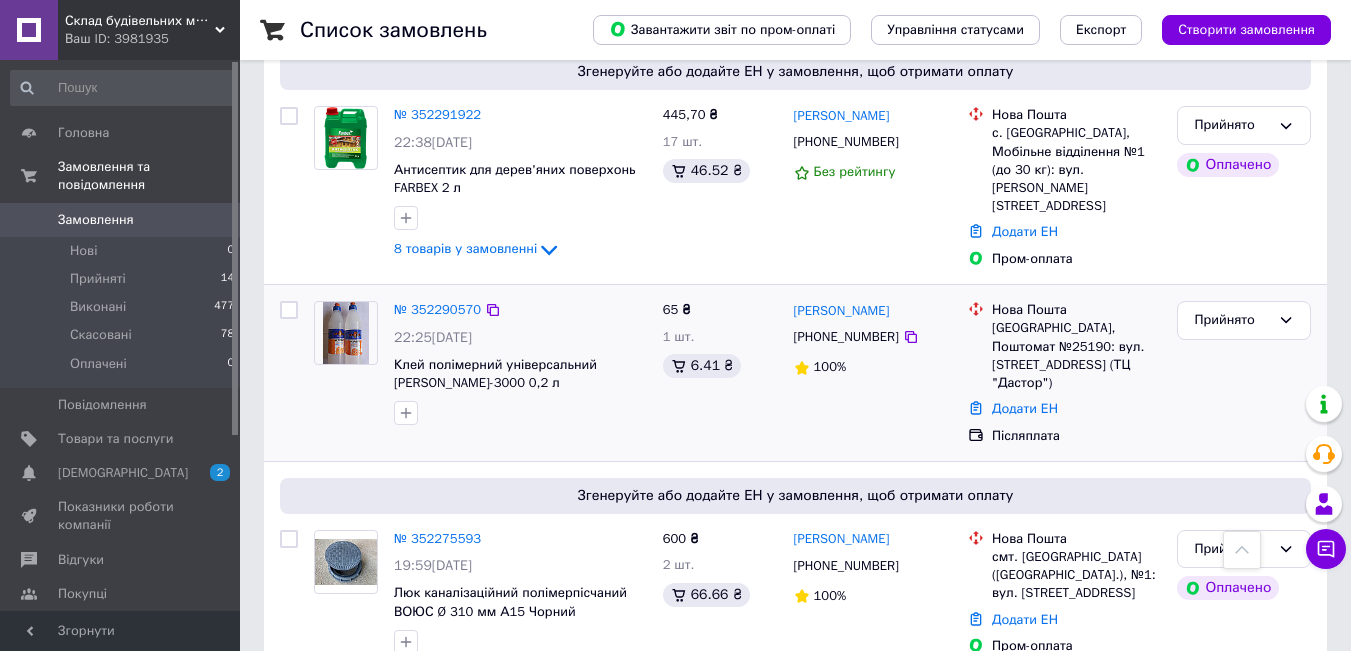 scroll, scrollTop: 400, scrollLeft: 0, axis: vertical 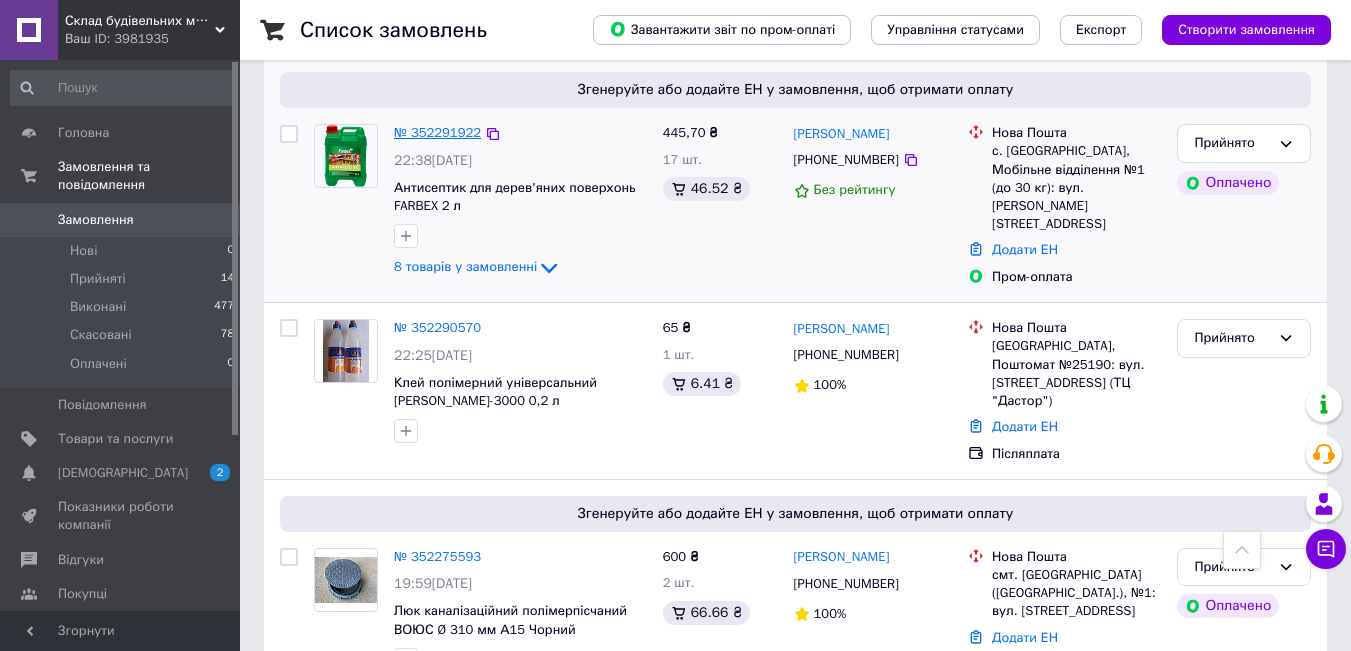 click on "№ 352291922" at bounding box center [437, 132] 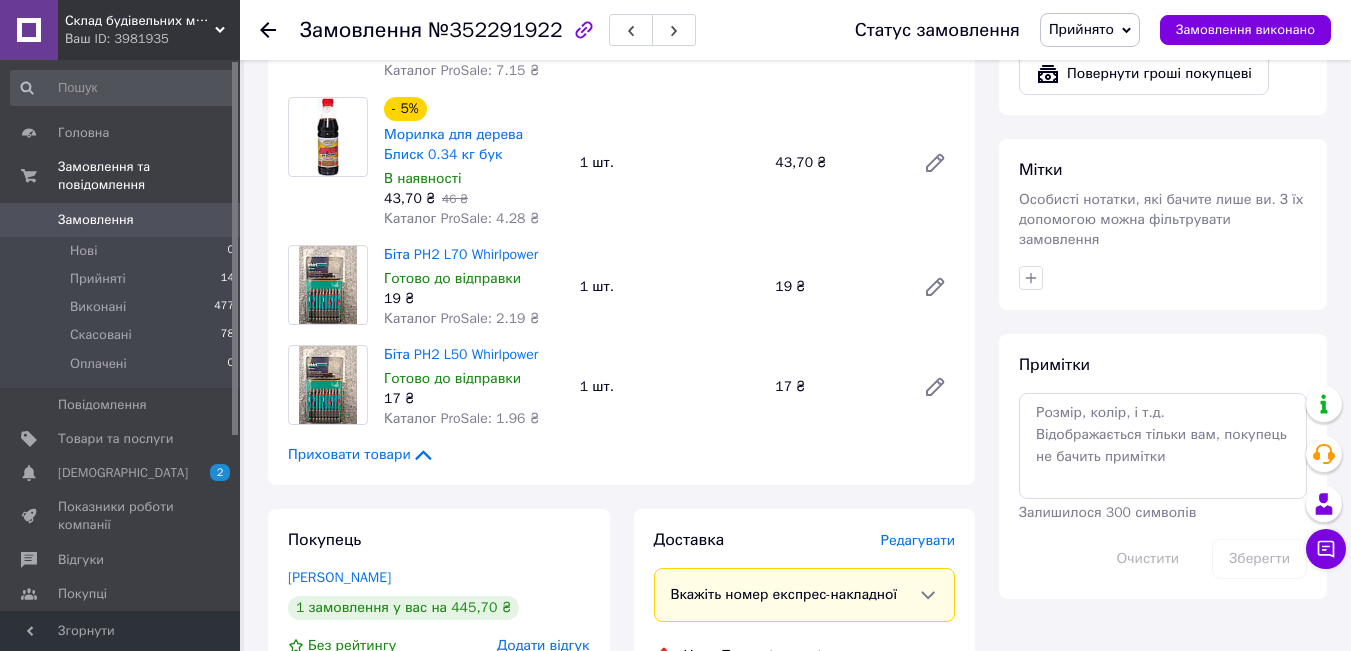 scroll, scrollTop: 1500, scrollLeft: 0, axis: vertical 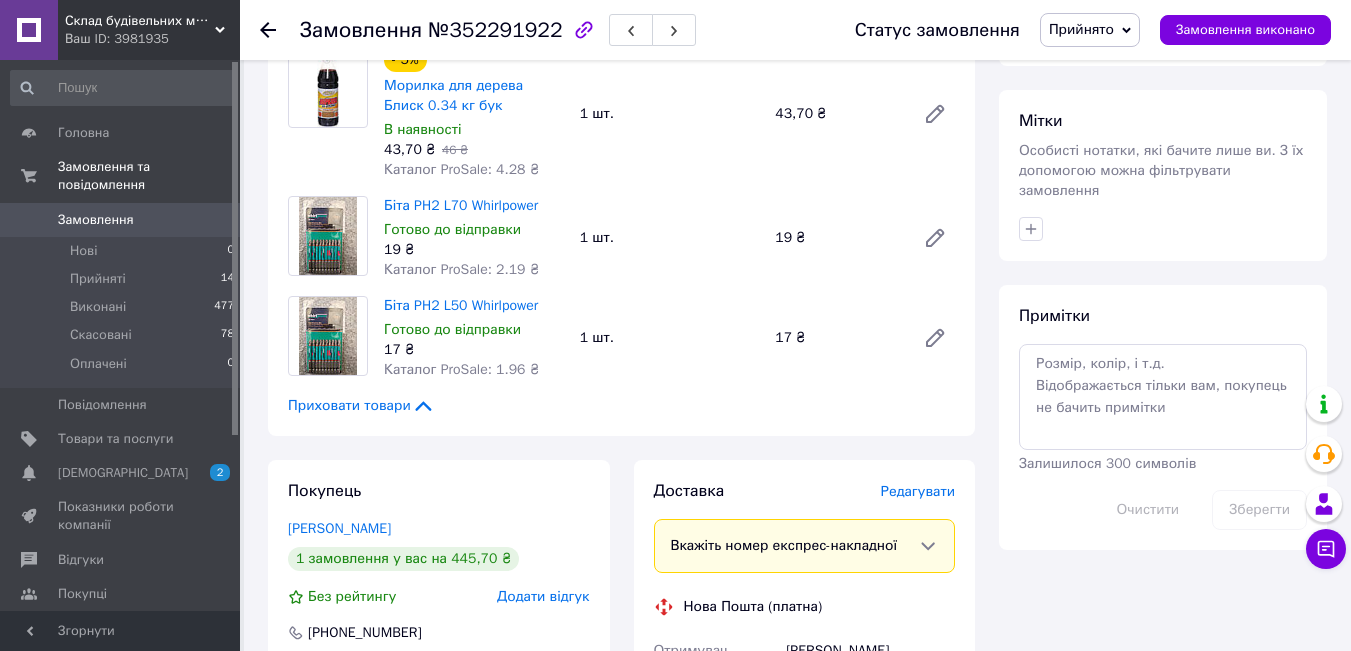 click on "Редагувати" at bounding box center [918, 491] 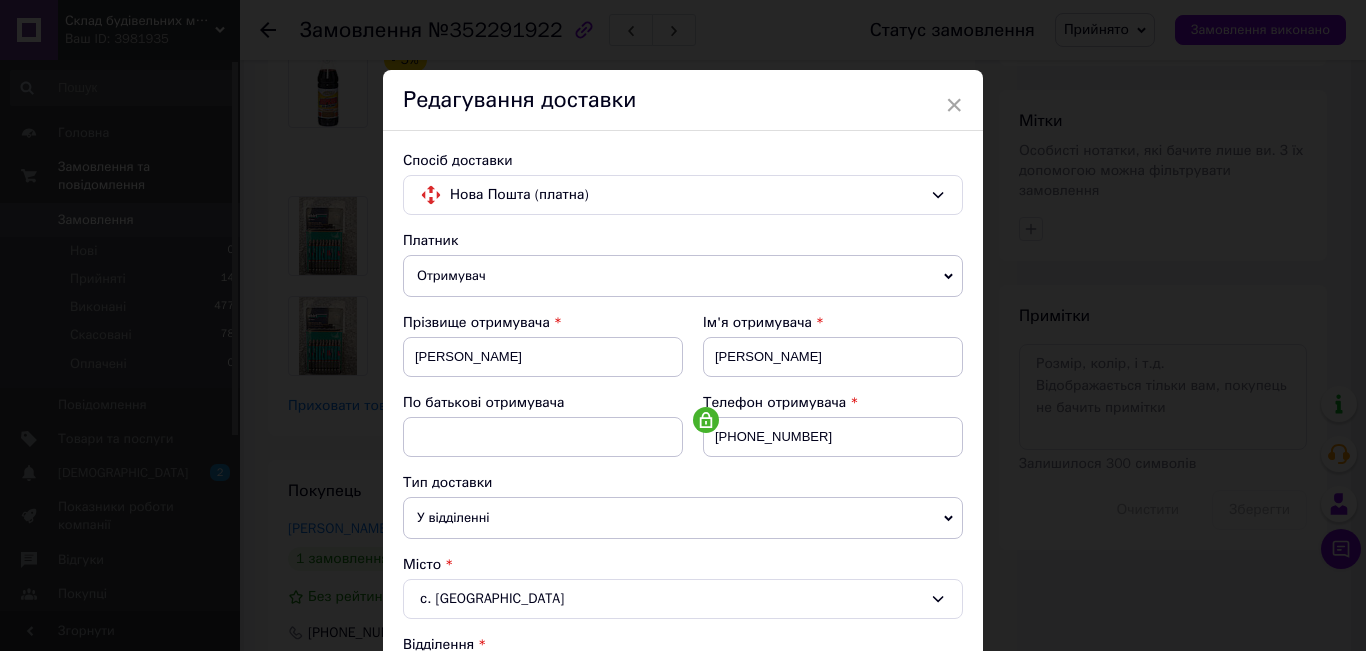 click on "Редагування доставки" at bounding box center [683, 100] 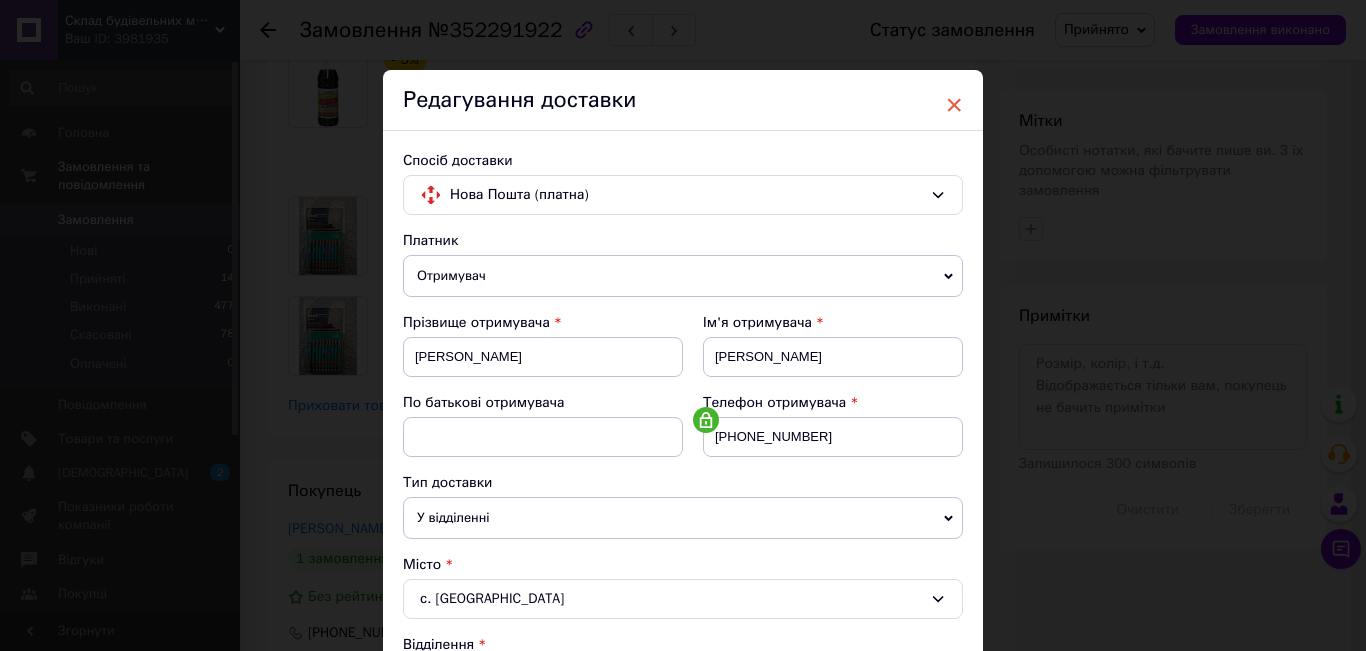 click on "×" at bounding box center [954, 105] 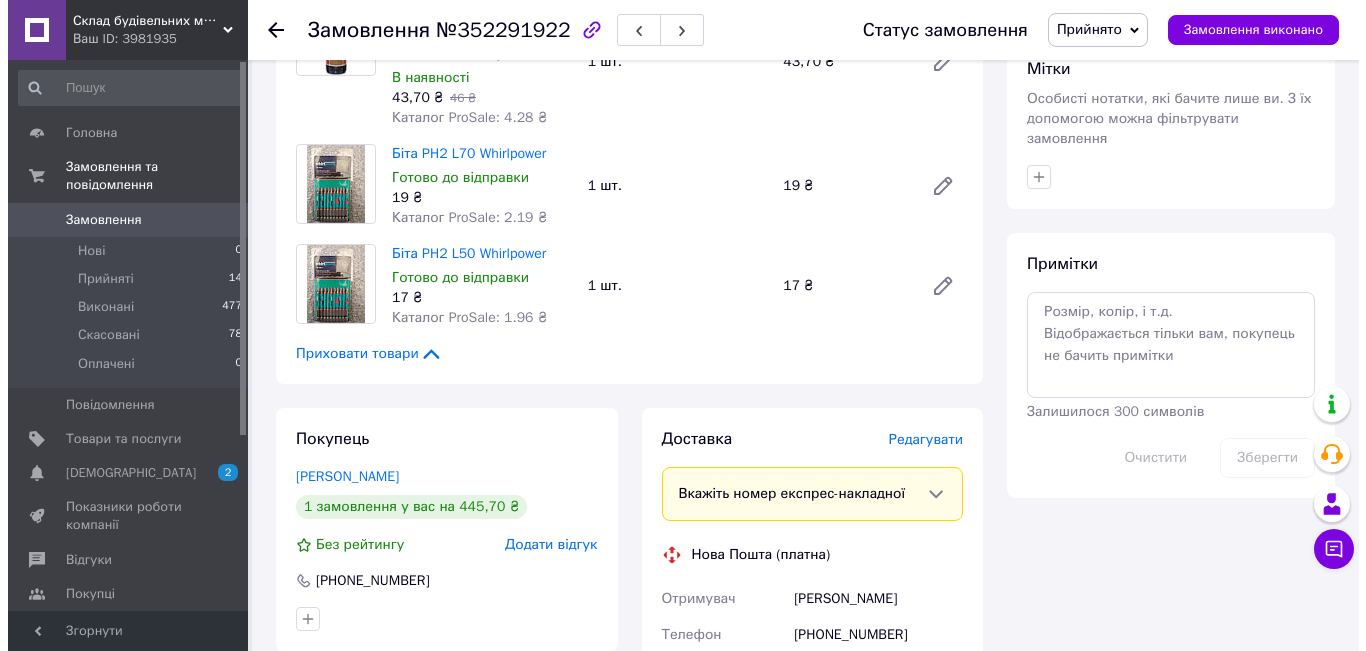 scroll, scrollTop: 1600, scrollLeft: 0, axis: vertical 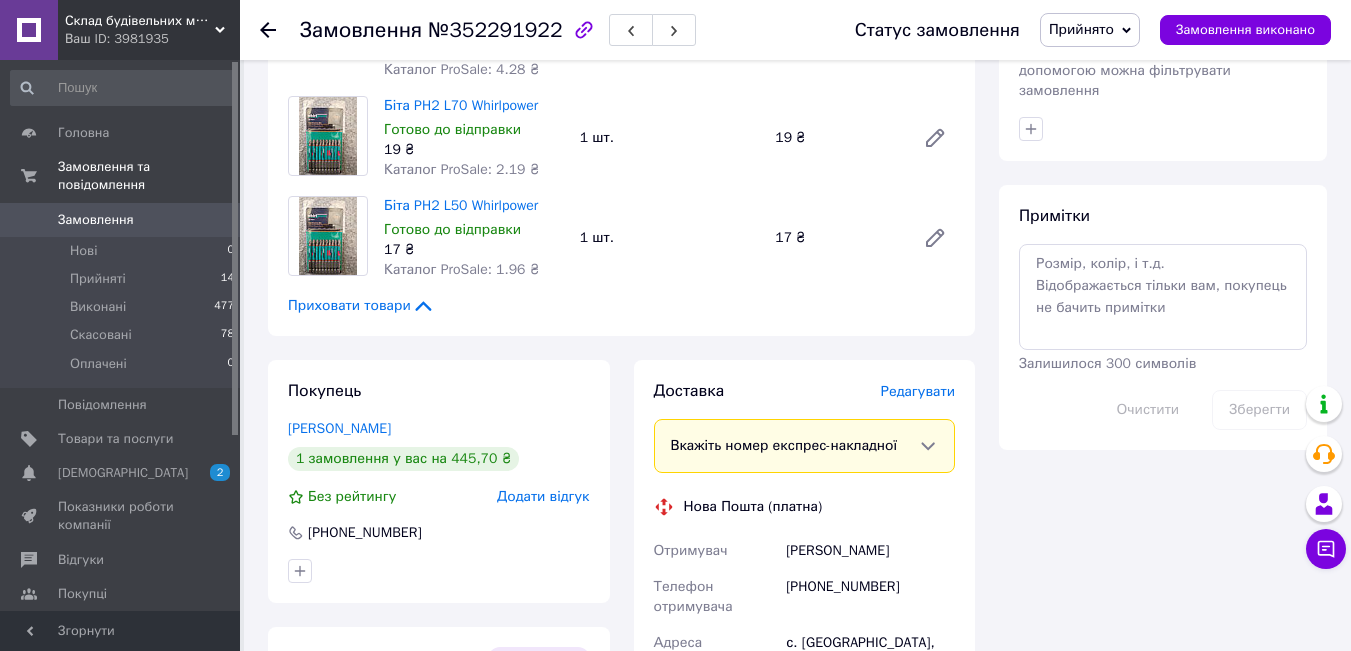 click on "Редагувати" at bounding box center [918, 391] 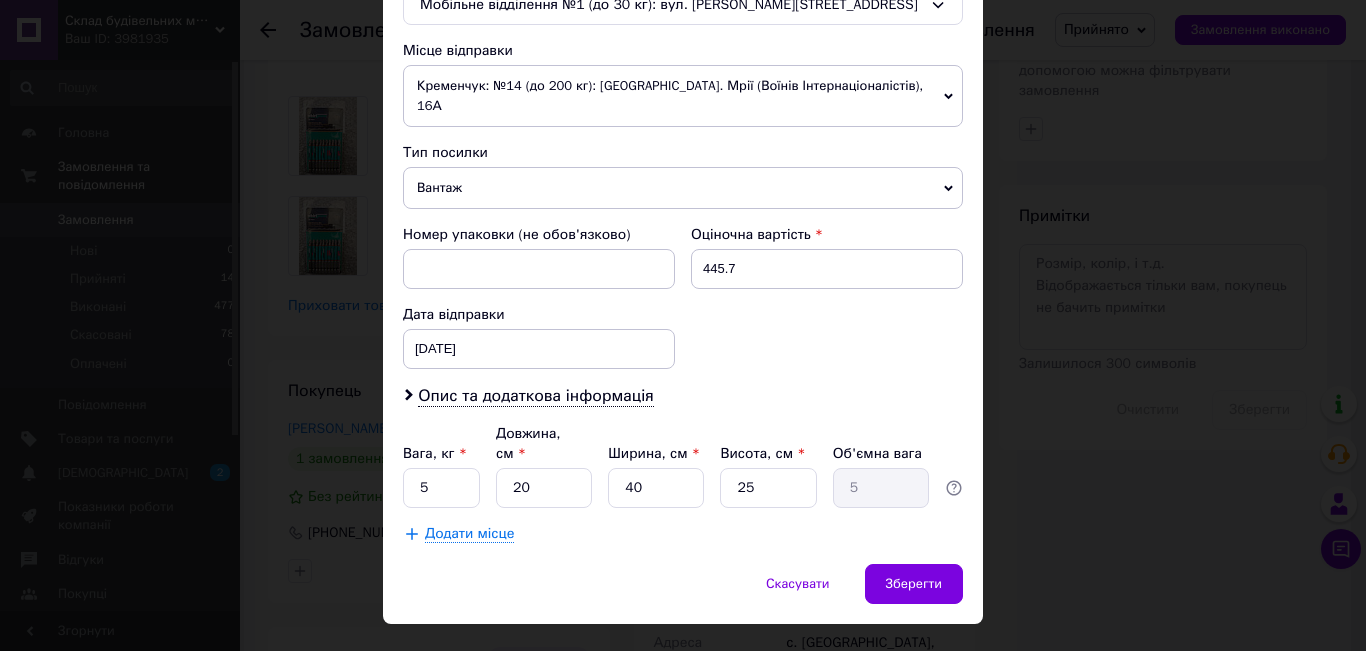 scroll, scrollTop: 677, scrollLeft: 0, axis: vertical 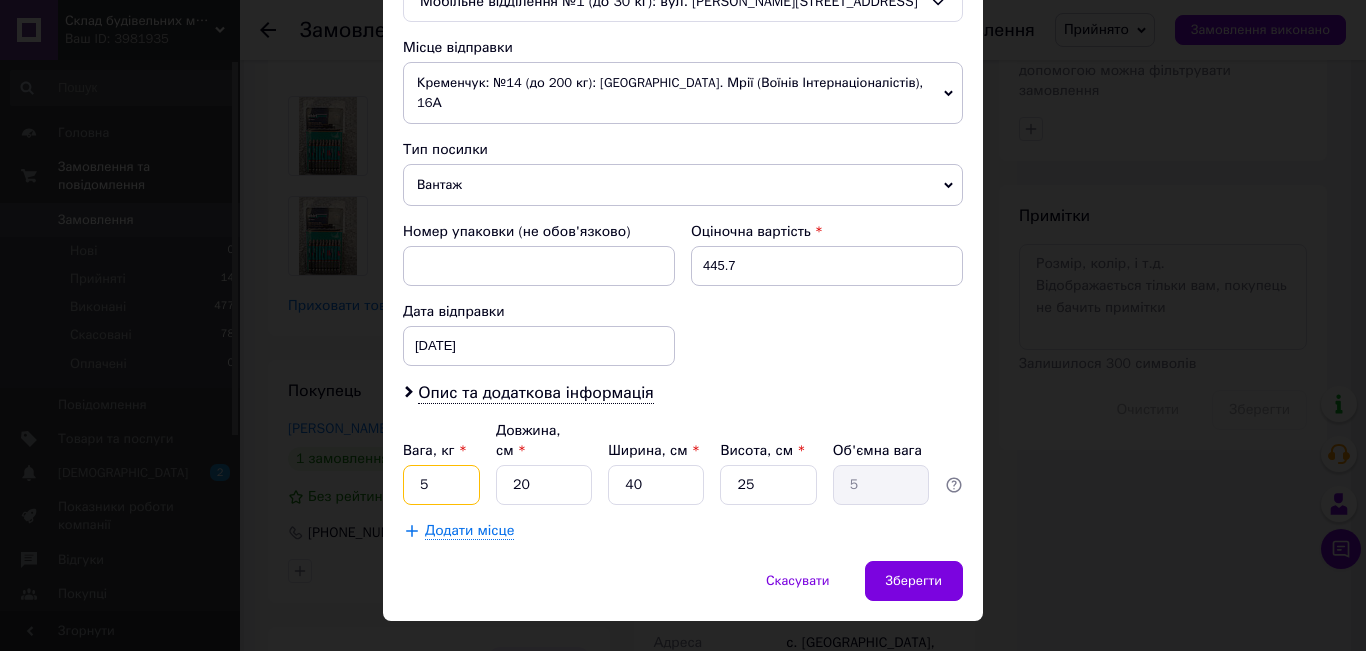 click on "5" at bounding box center [441, 485] 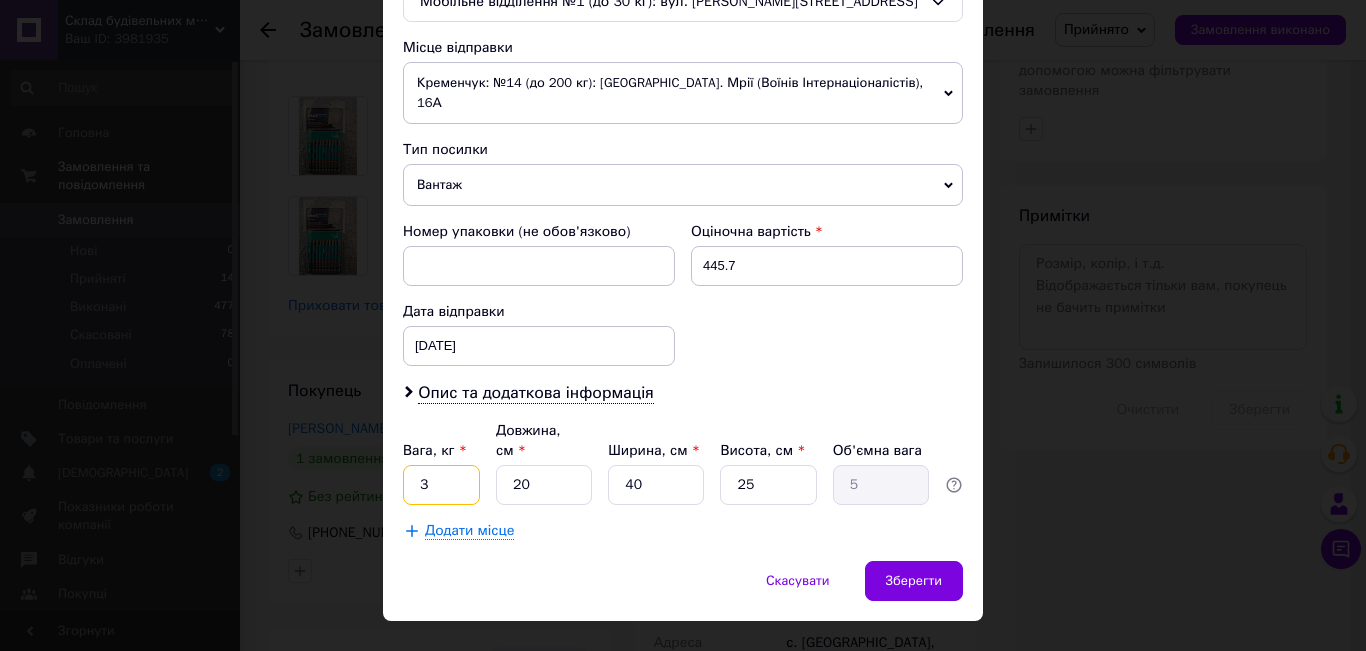 type on "3" 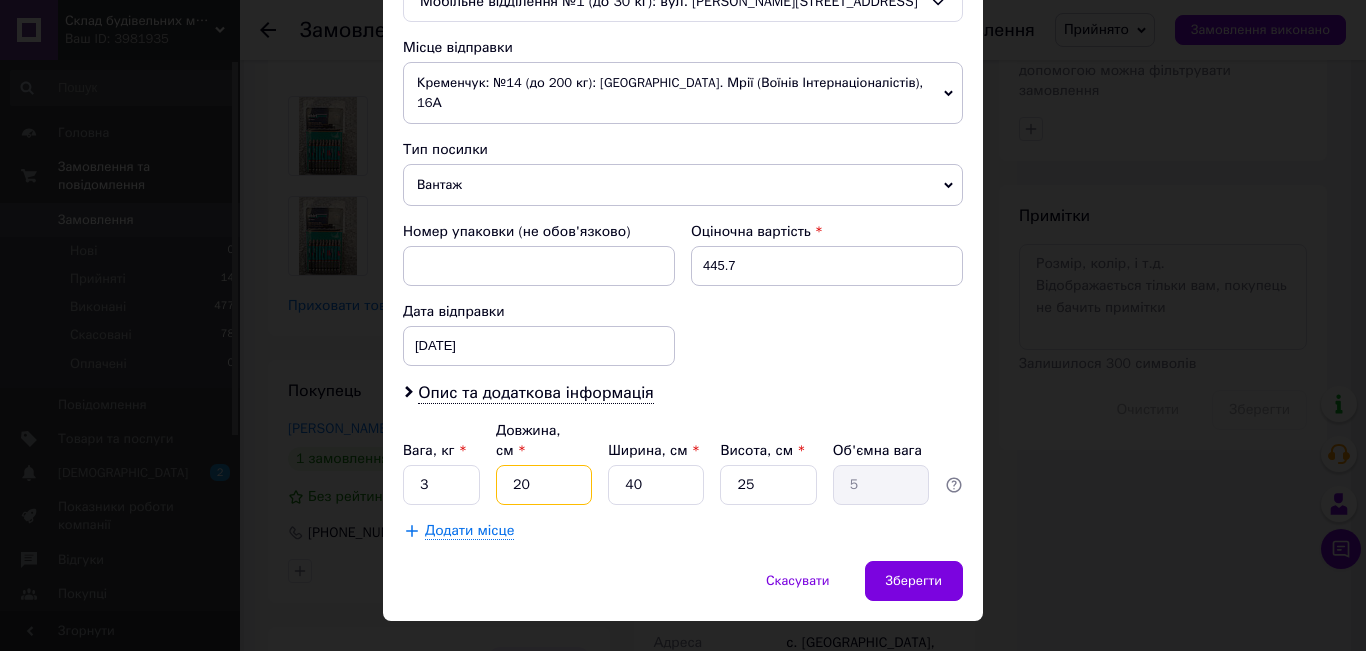click on "20" at bounding box center [544, 485] 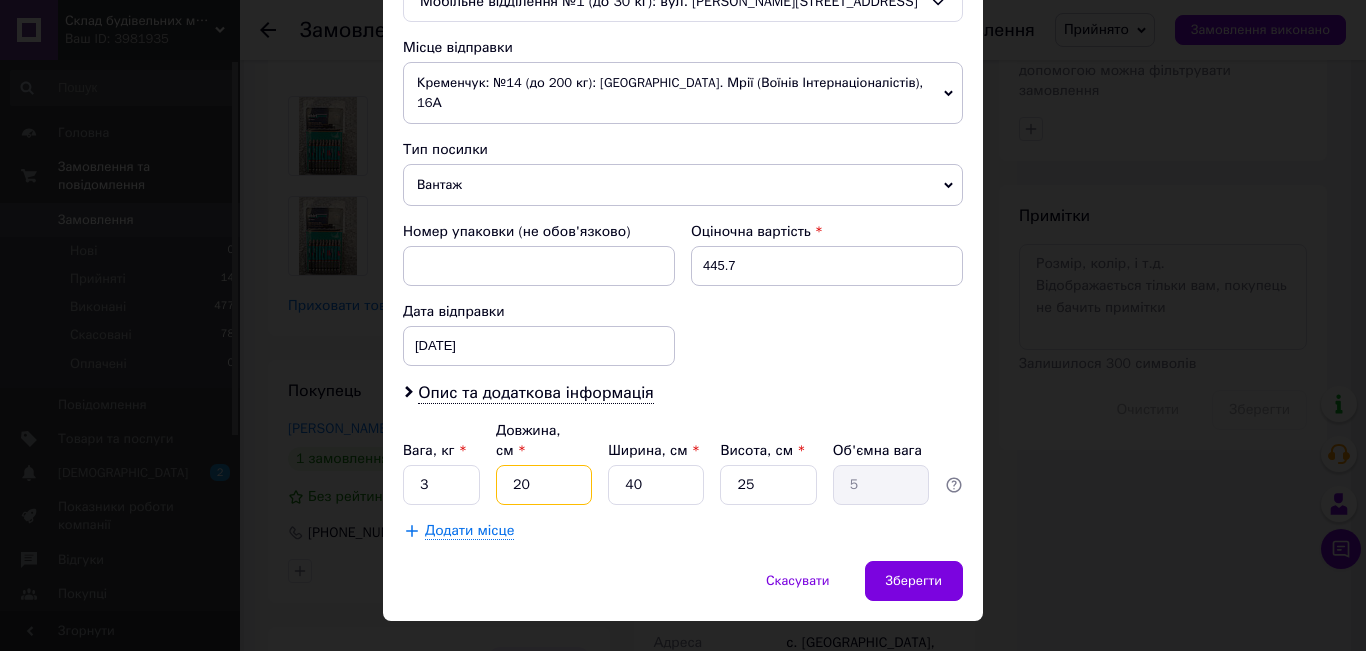 type on "2" 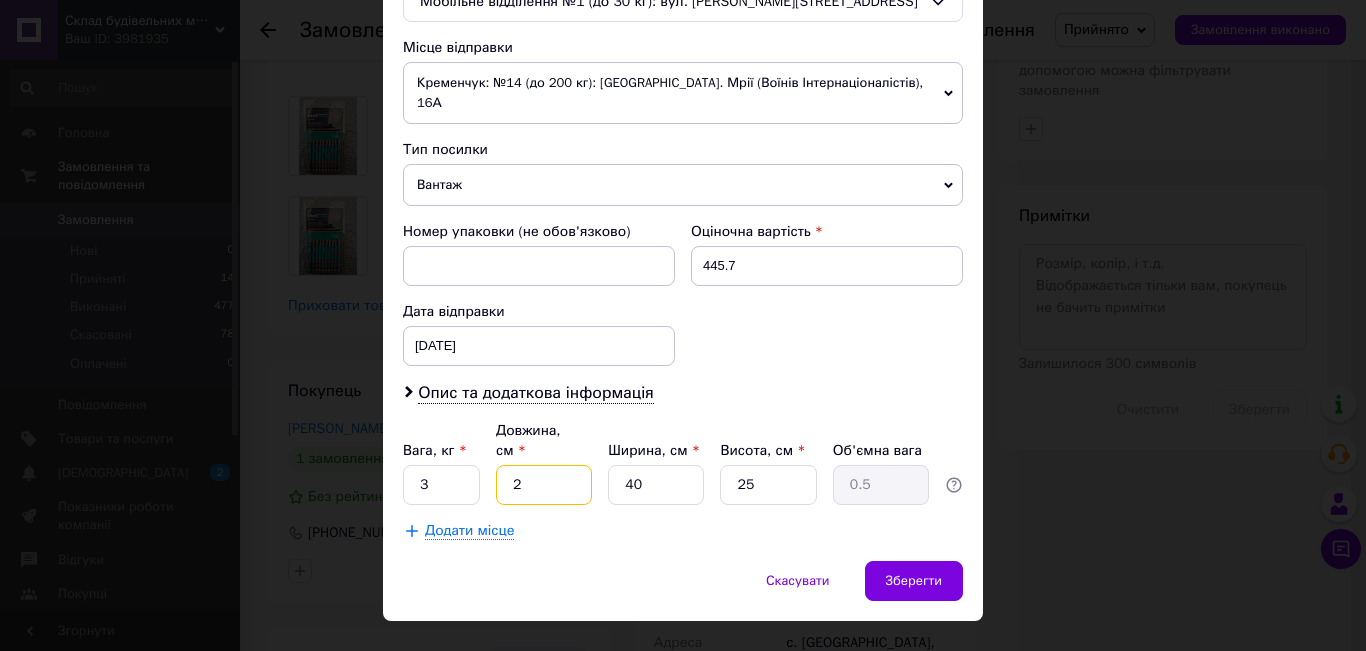 type on "25" 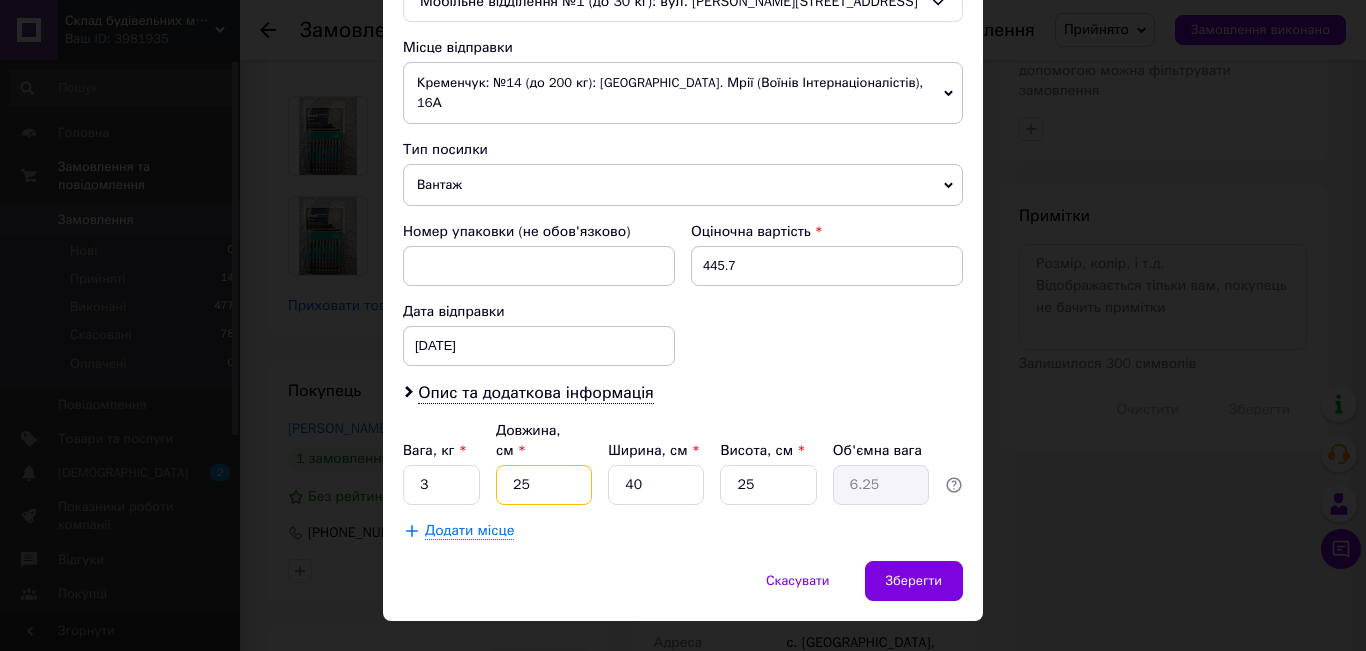 type on "25" 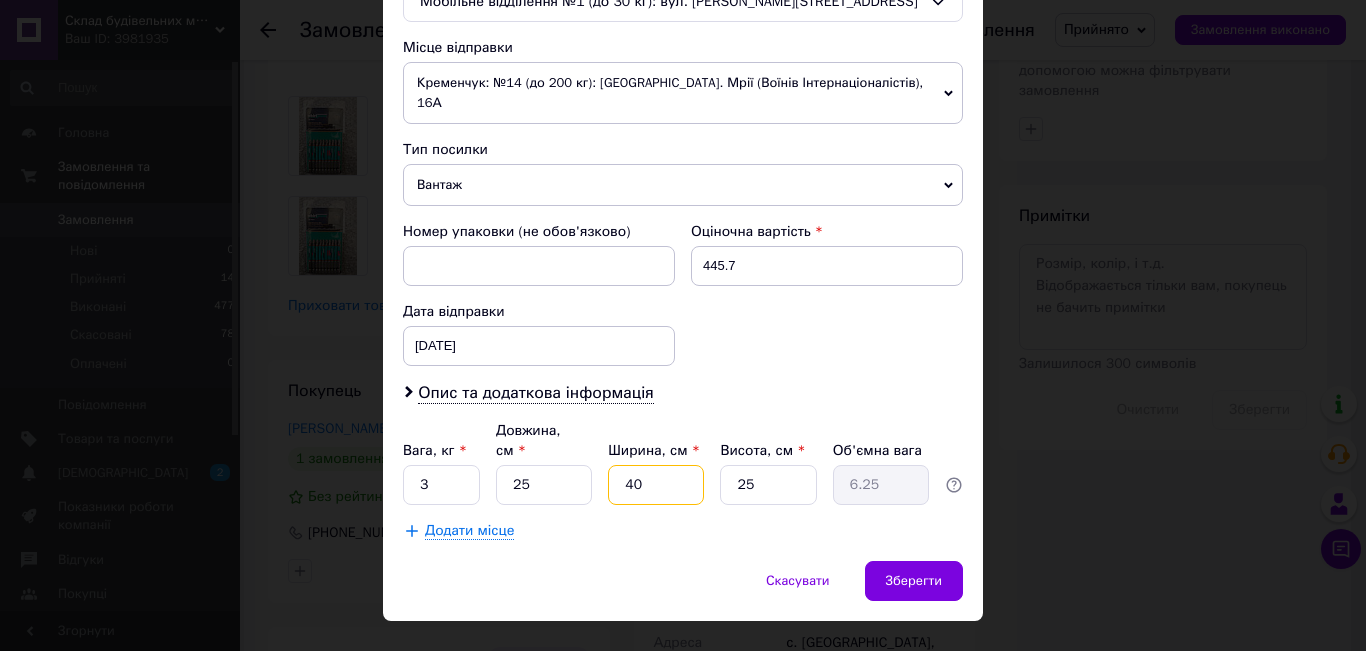 click on "40" at bounding box center [656, 485] 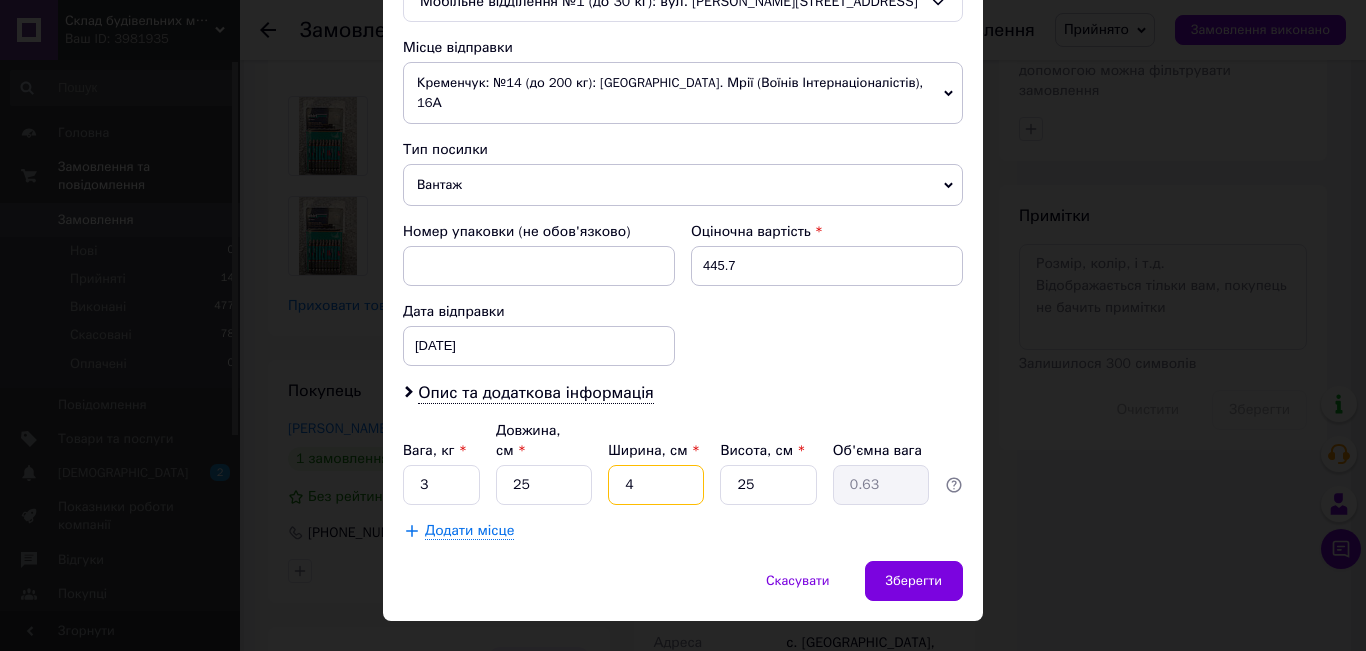 type 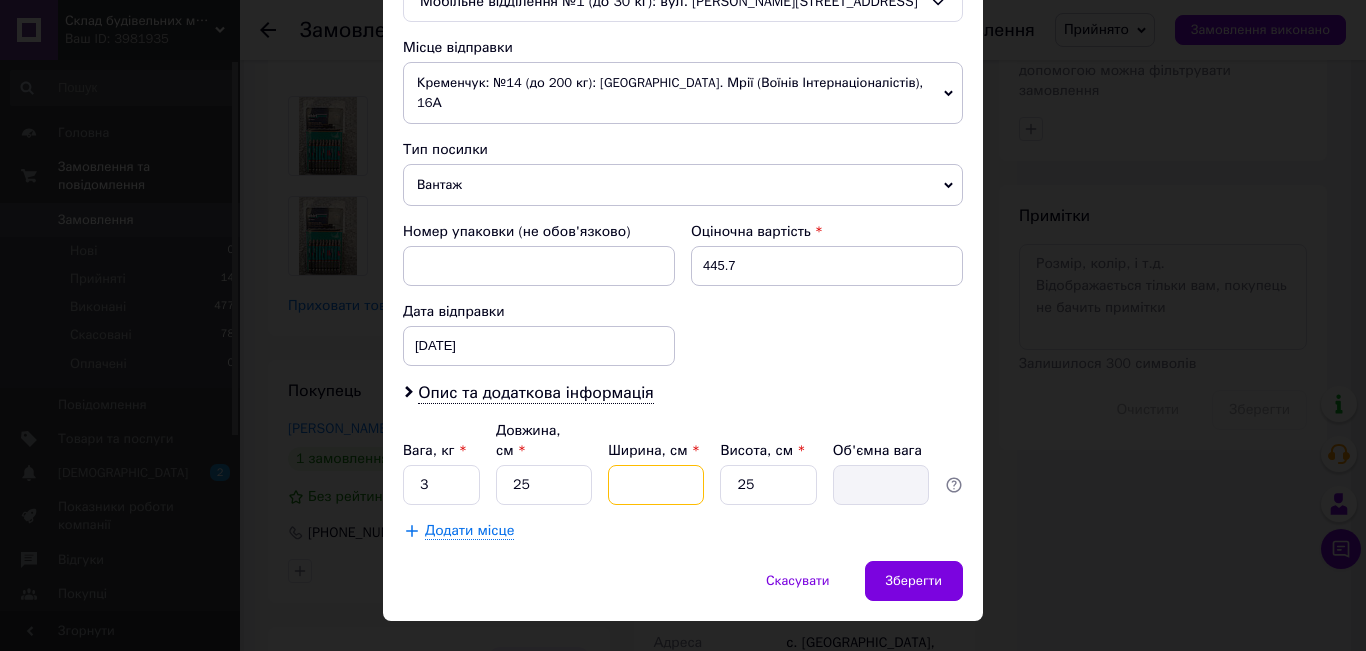 type on "2" 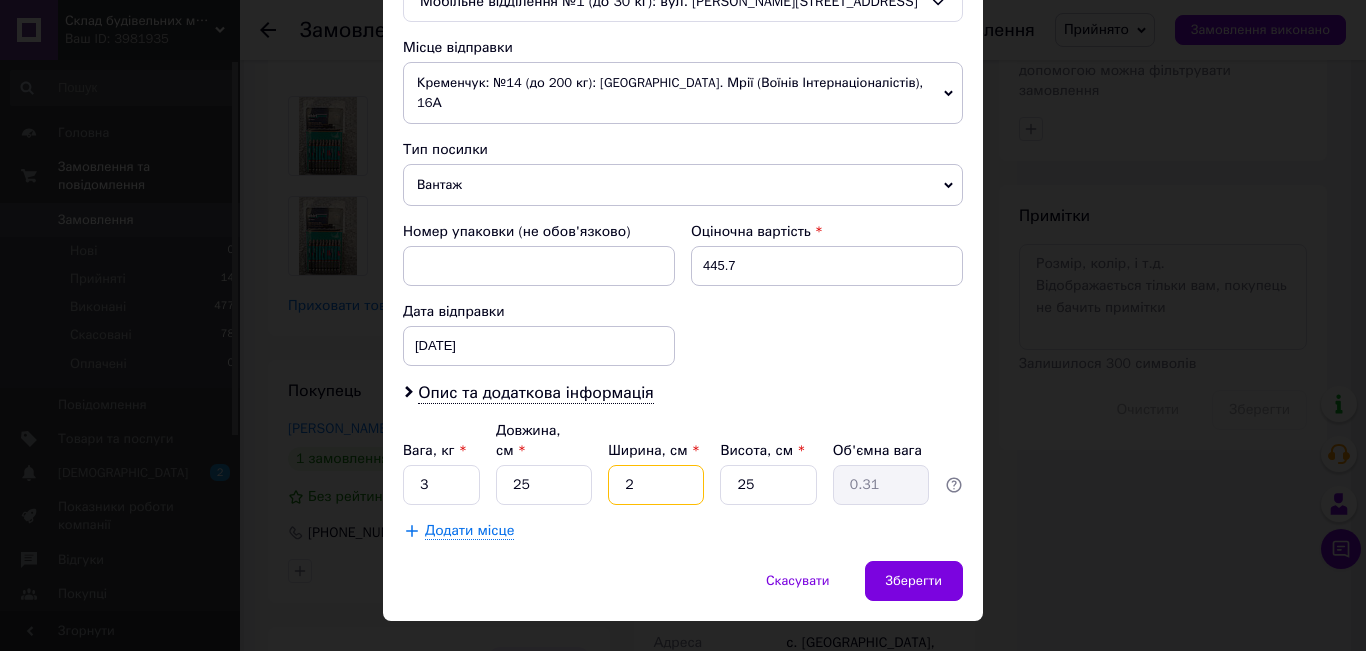 type on "25" 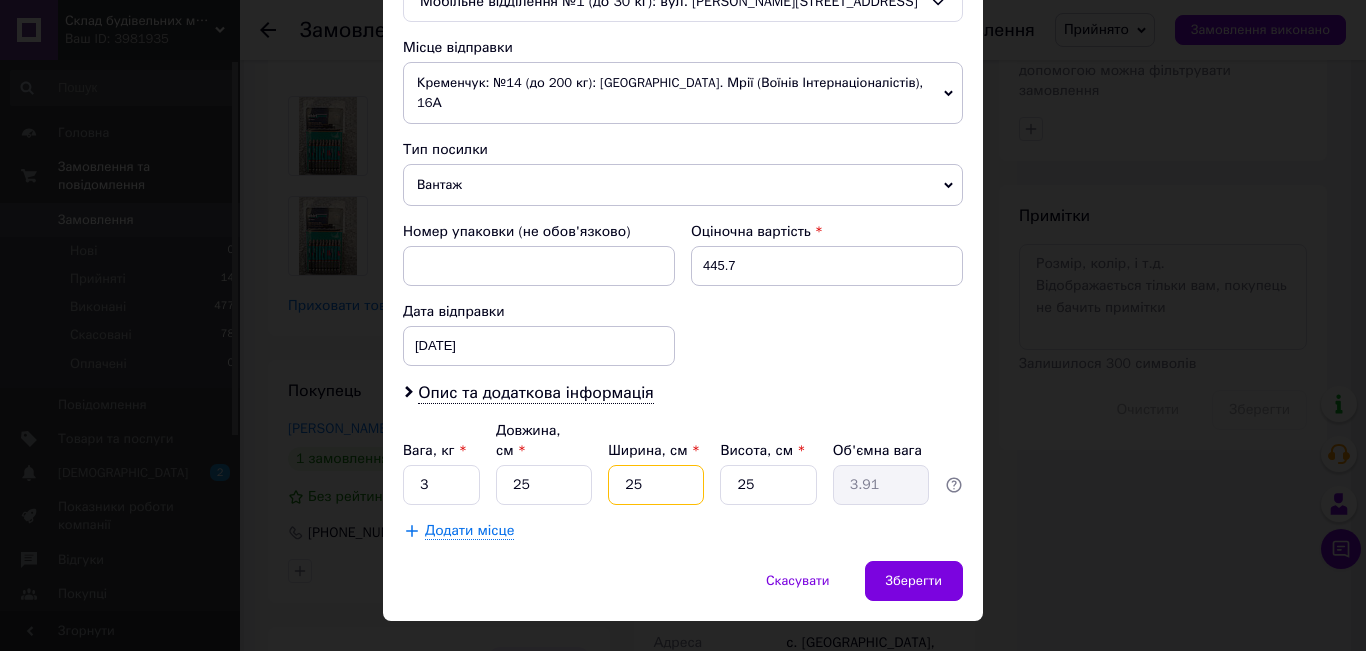 type on "25" 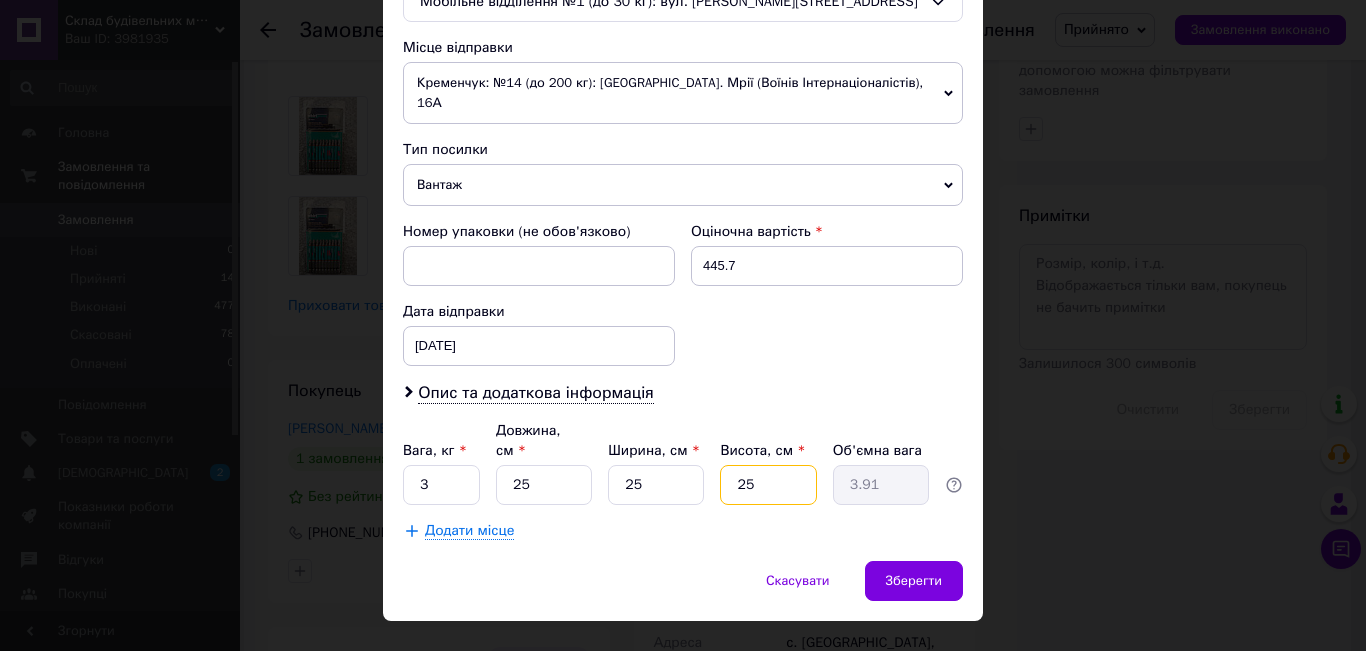 click on "25" at bounding box center (768, 485) 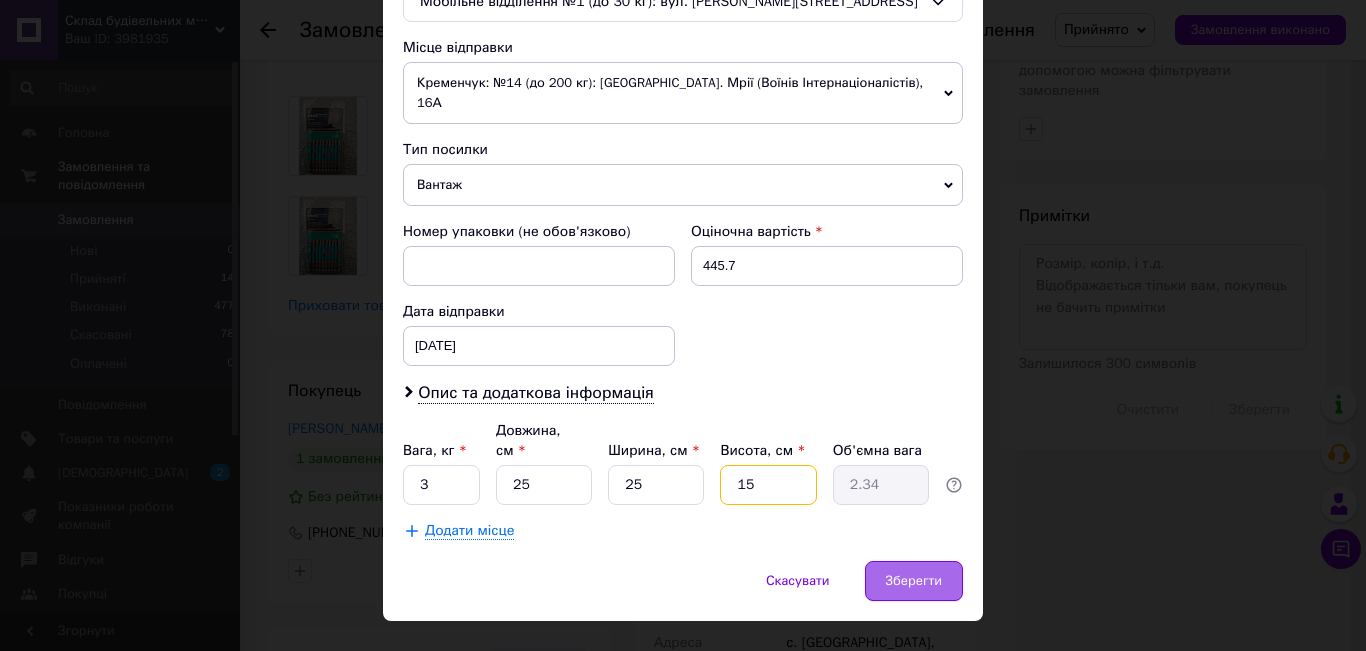 type on "15" 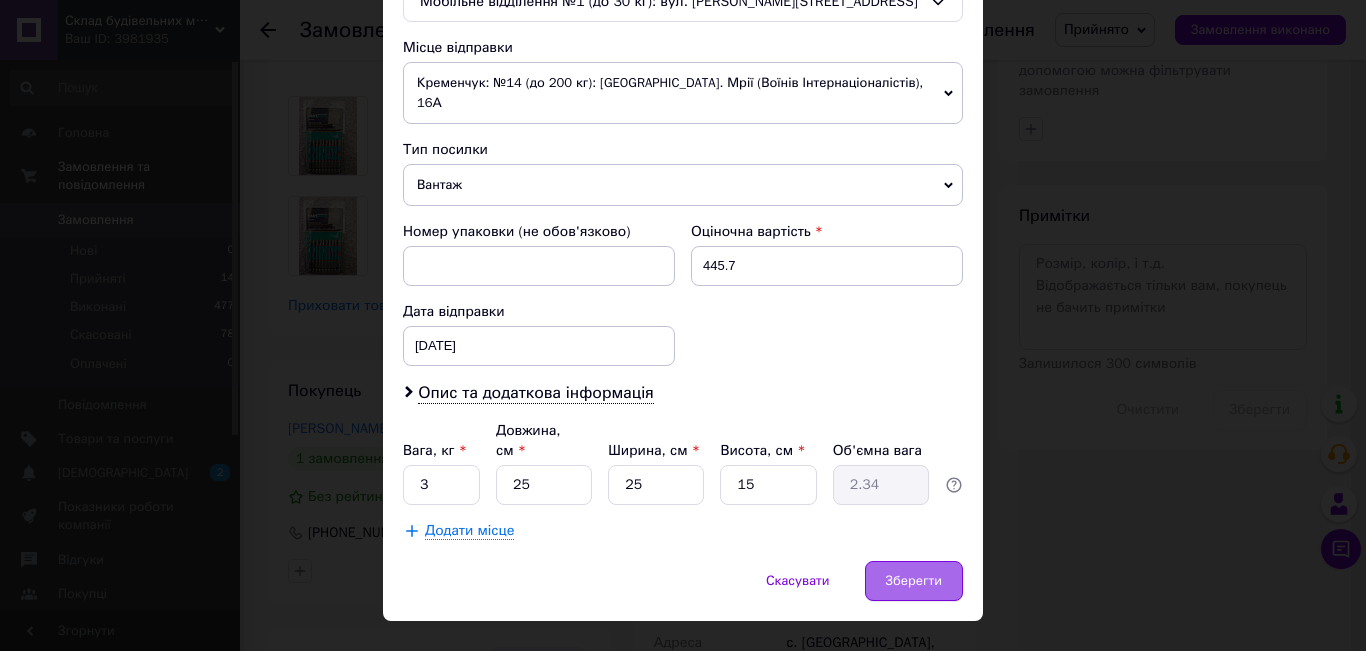 click on "Зберегти" at bounding box center [914, 581] 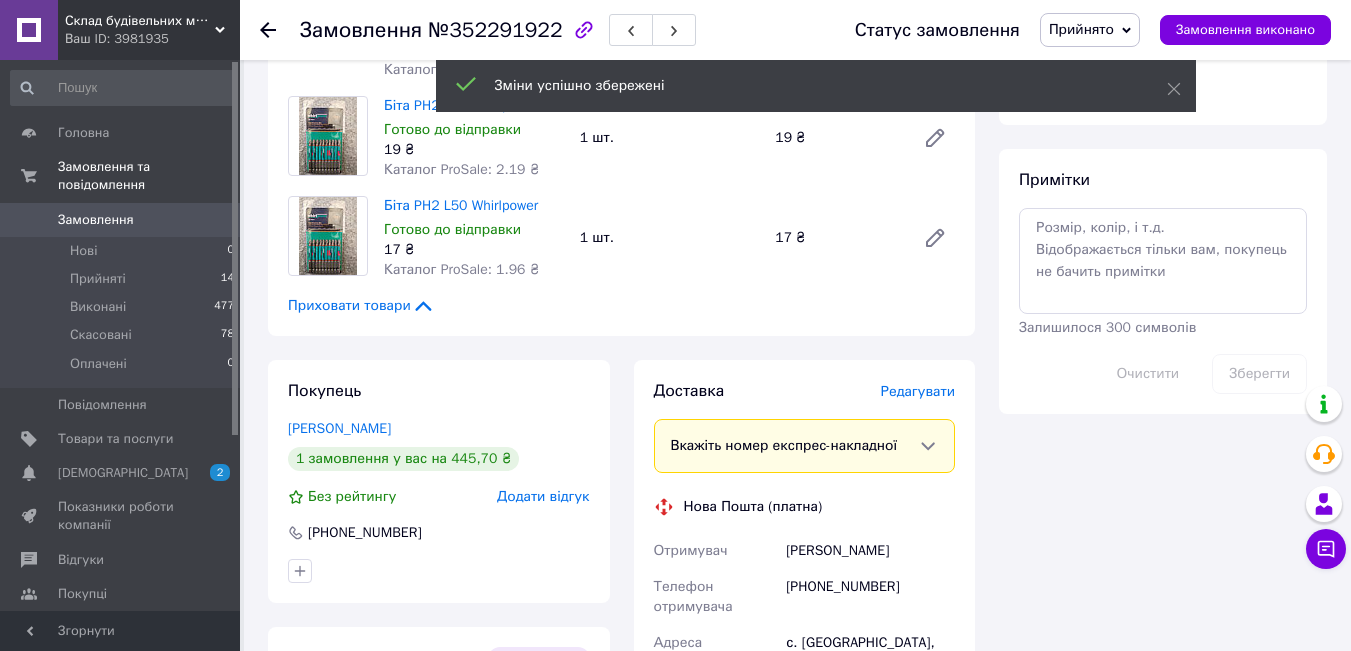 click on "Редагувати" at bounding box center [918, 391] 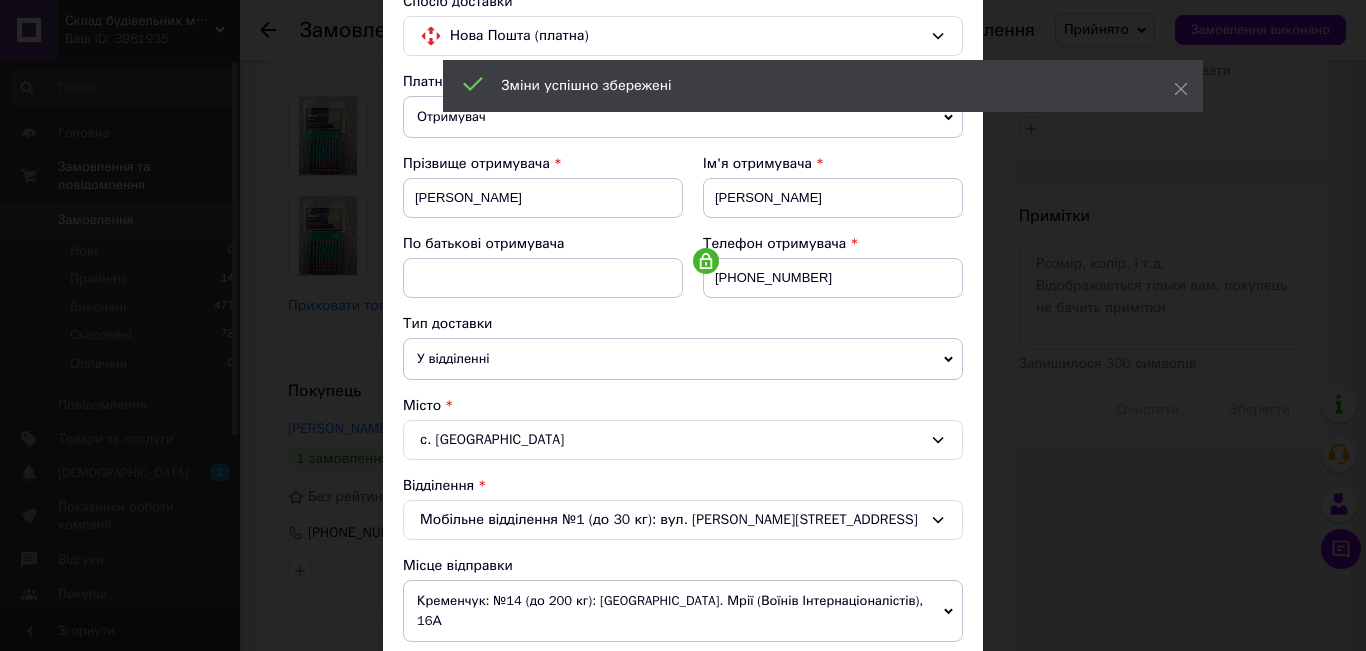 scroll, scrollTop: 400, scrollLeft: 0, axis: vertical 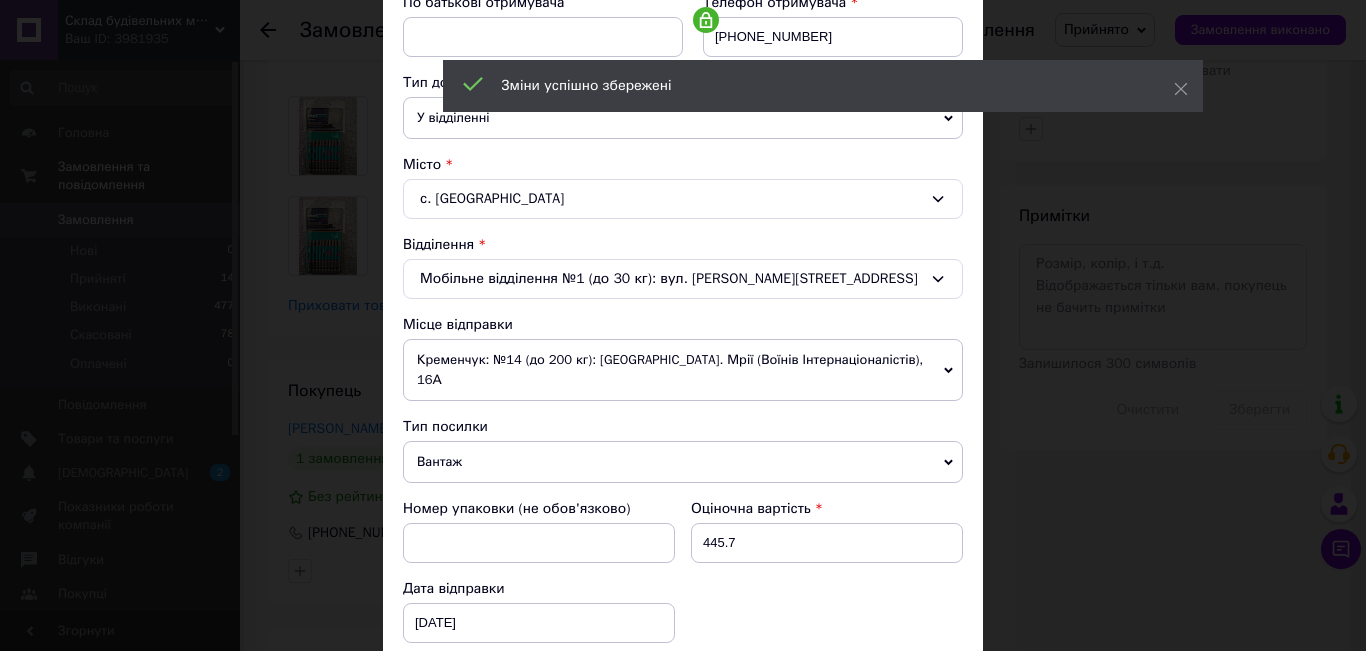 click on "Кременчук: №14 (до 200 кг): [GEOGRAPHIC_DATA]. Мрії (Воїнів Інтернаціоналістів), 16А" at bounding box center (683, 370) 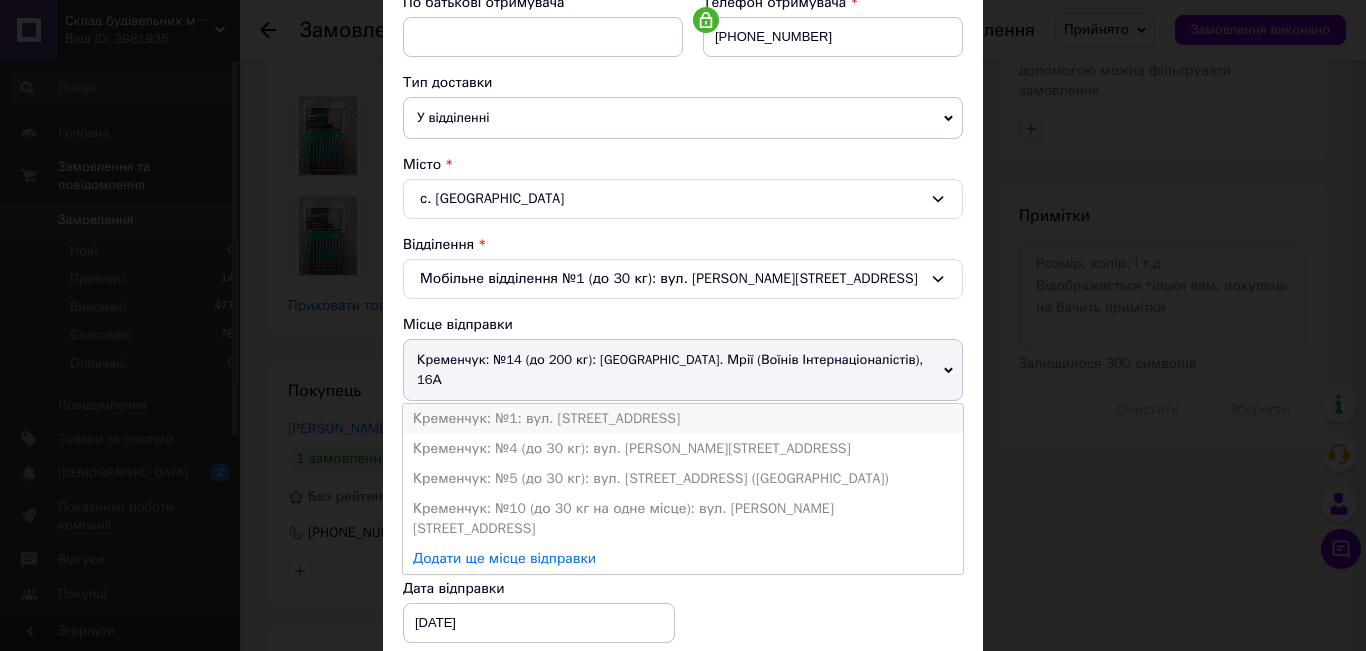 click on "Кременчук: №1: вул. [STREET_ADDRESS]" at bounding box center (683, 419) 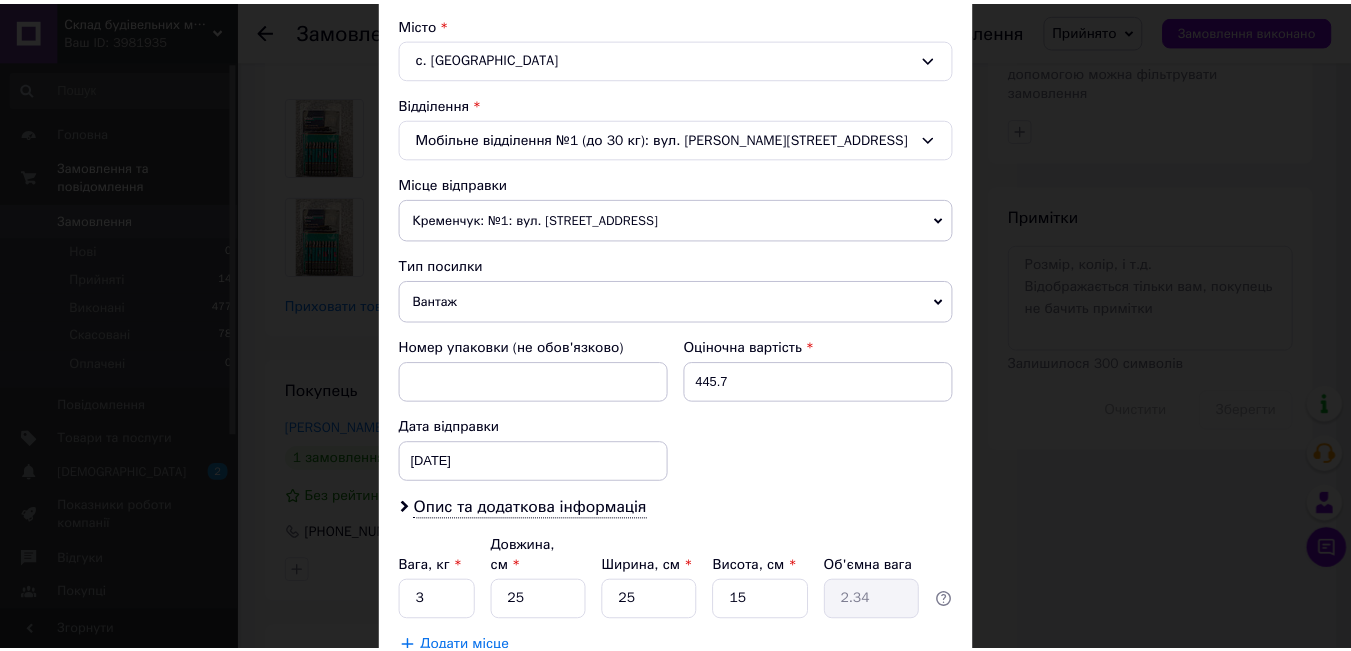 scroll, scrollTop: 677, scrollLeft: 0, axis: vertical 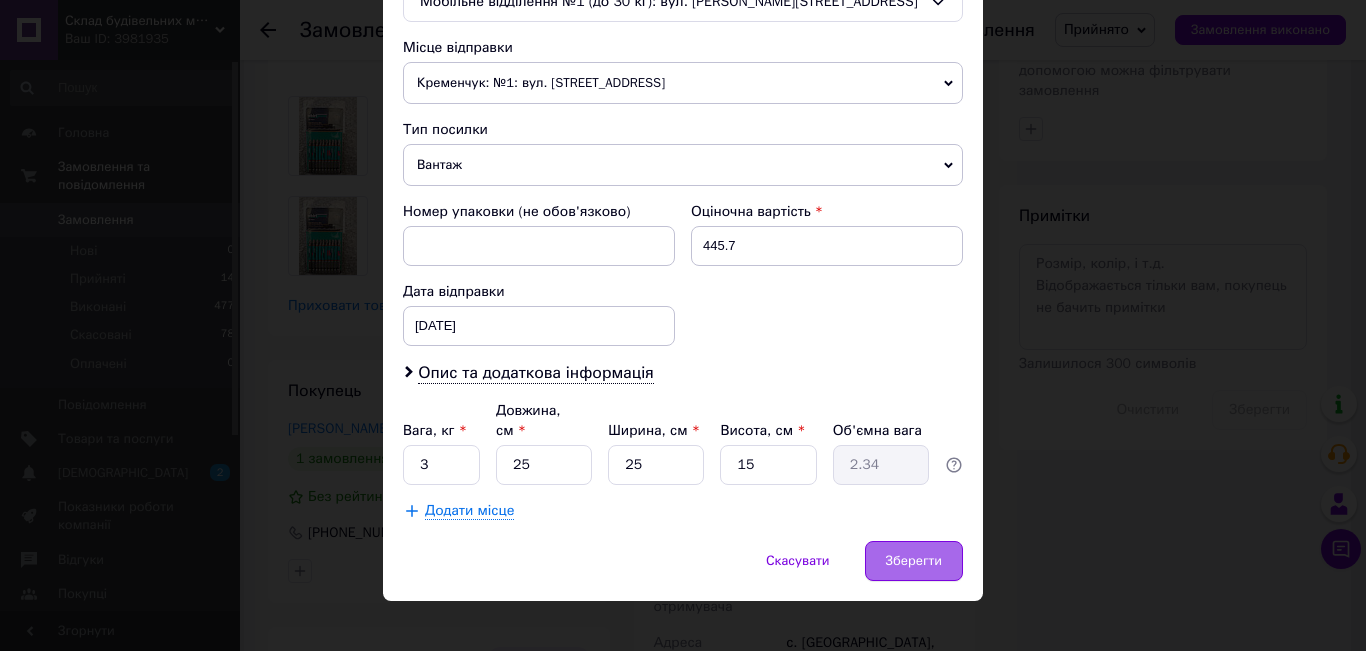 click on "Зберегти" at bounding box center (914, 561) 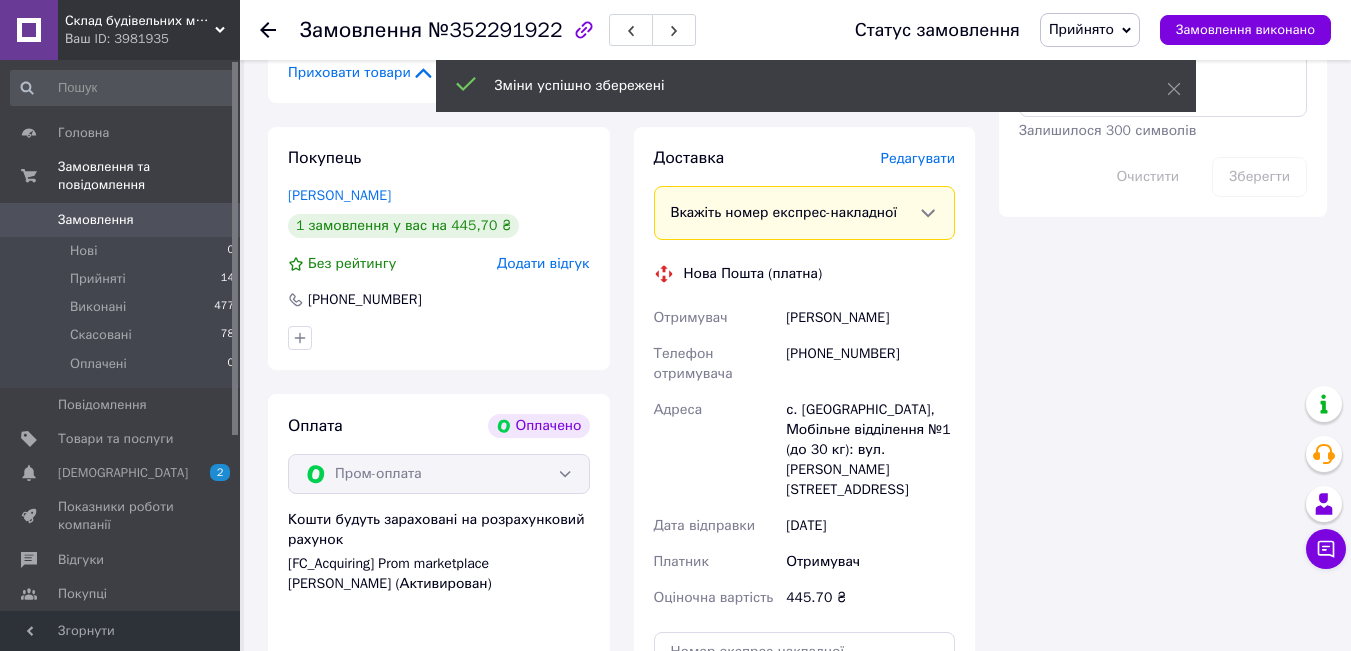 scroll, scrollTop: 2000, scrollLeft: 0, axis: vertical 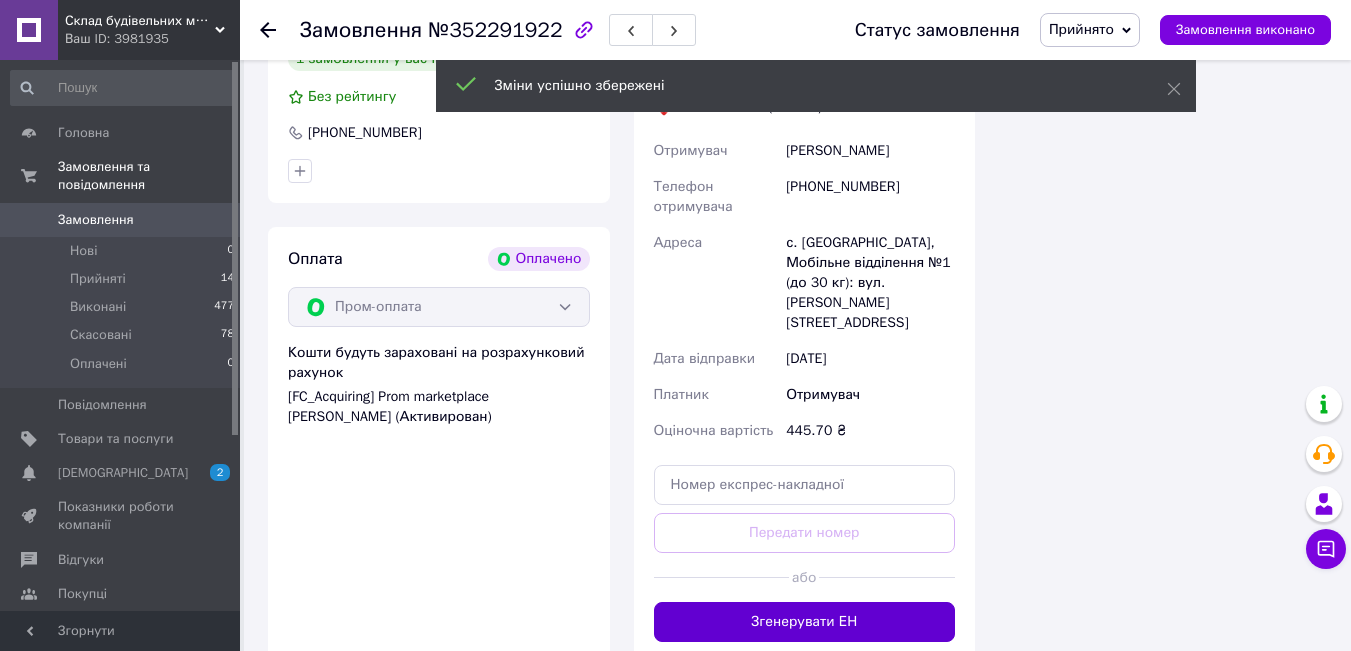 click on "Згенерувати ЕН" at bounding box center [805, 622] 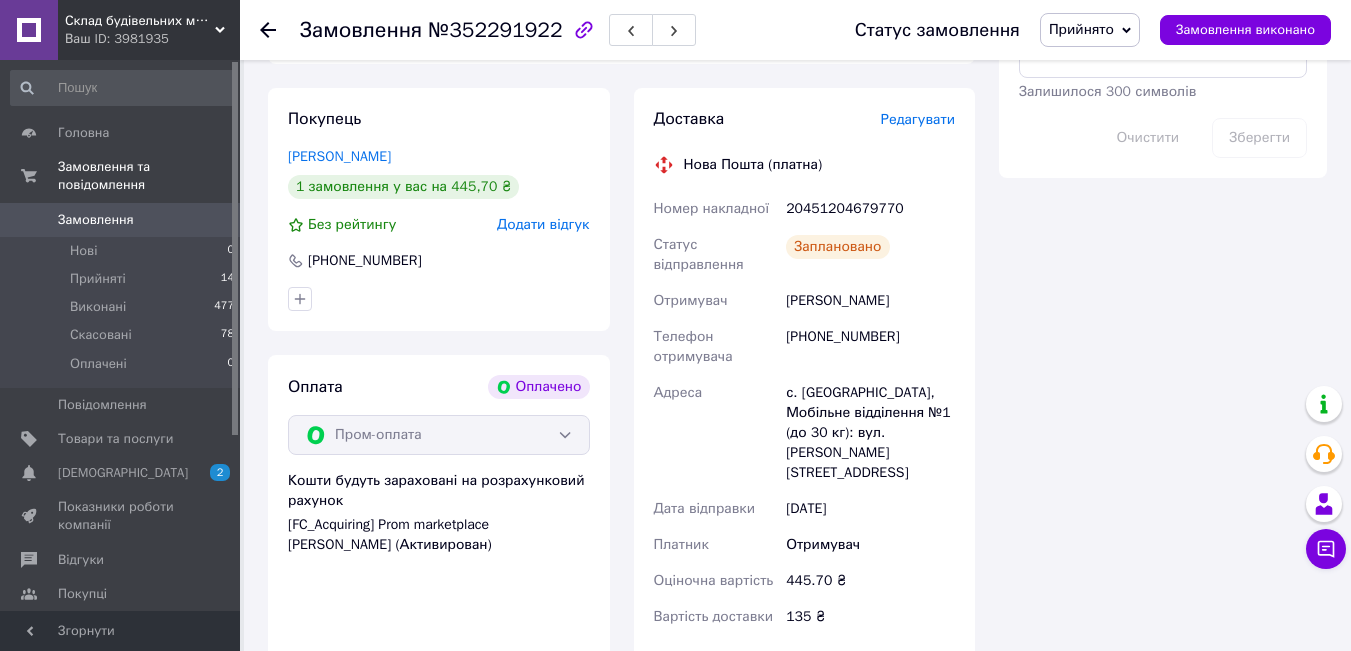 scroll, scrollTop: 1700, scrollLeft: 0, axis: vertical 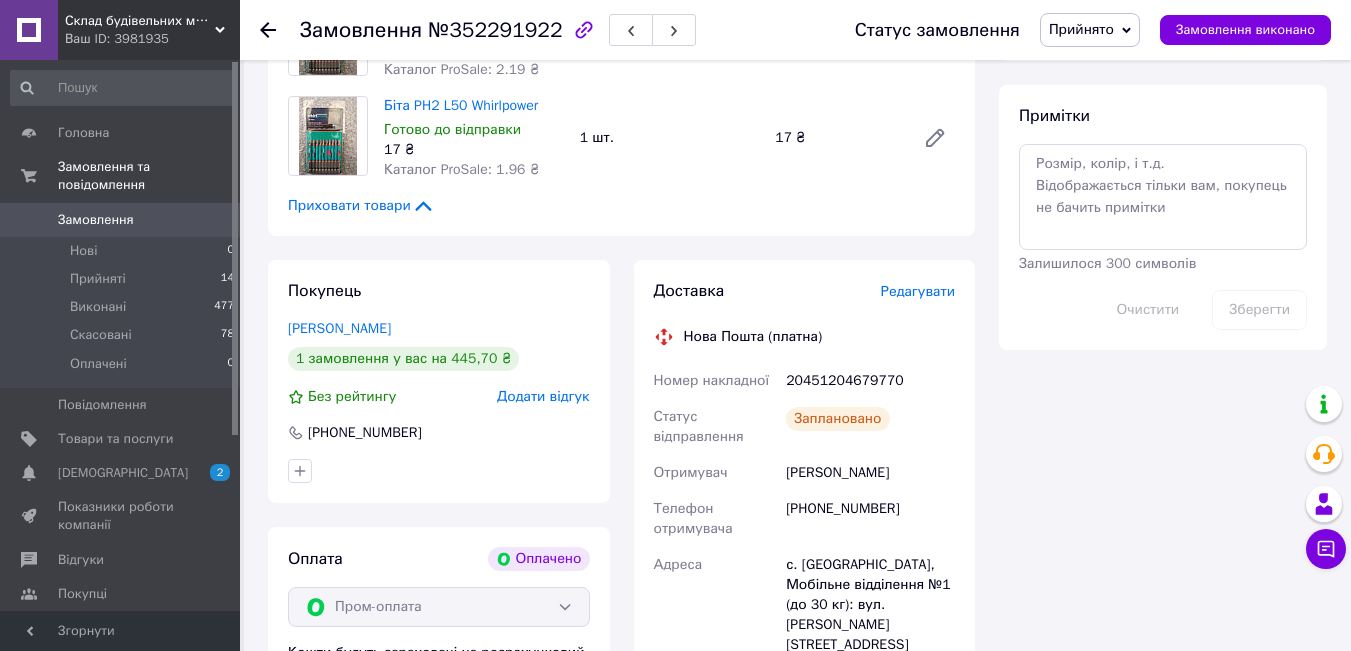 click 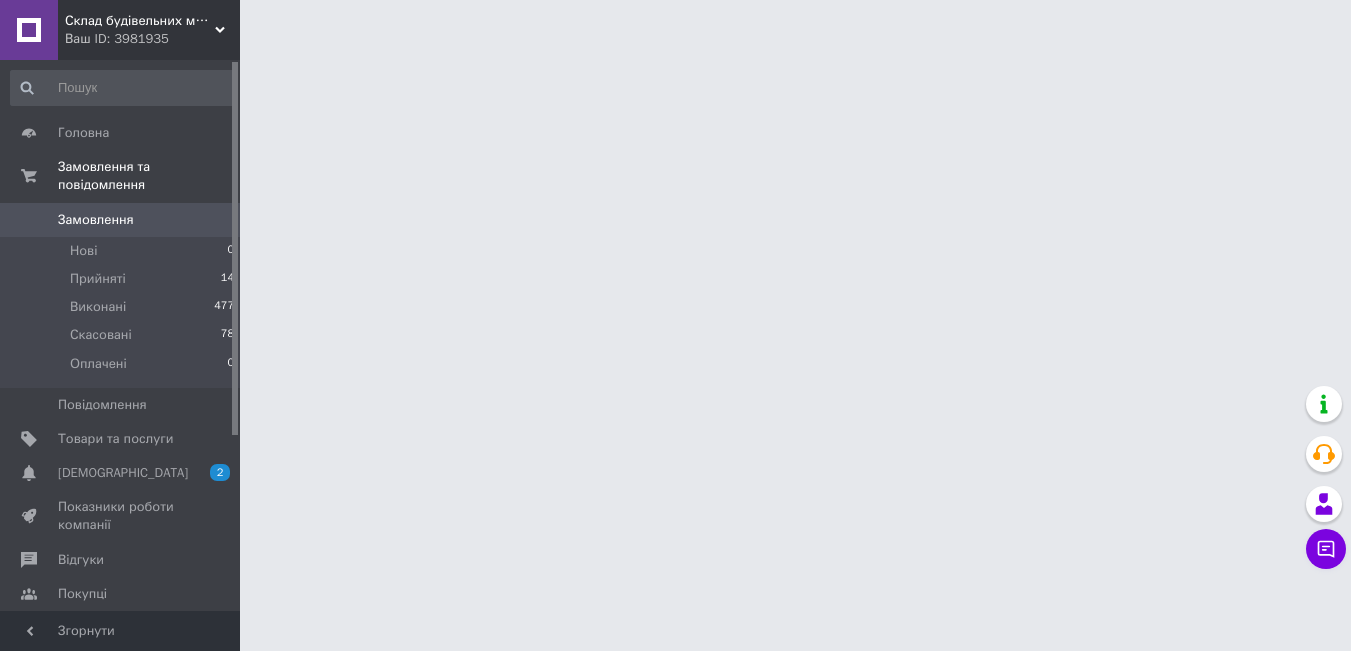 scroll, scrollTop: 0, scrollLeft: 0, axis: both 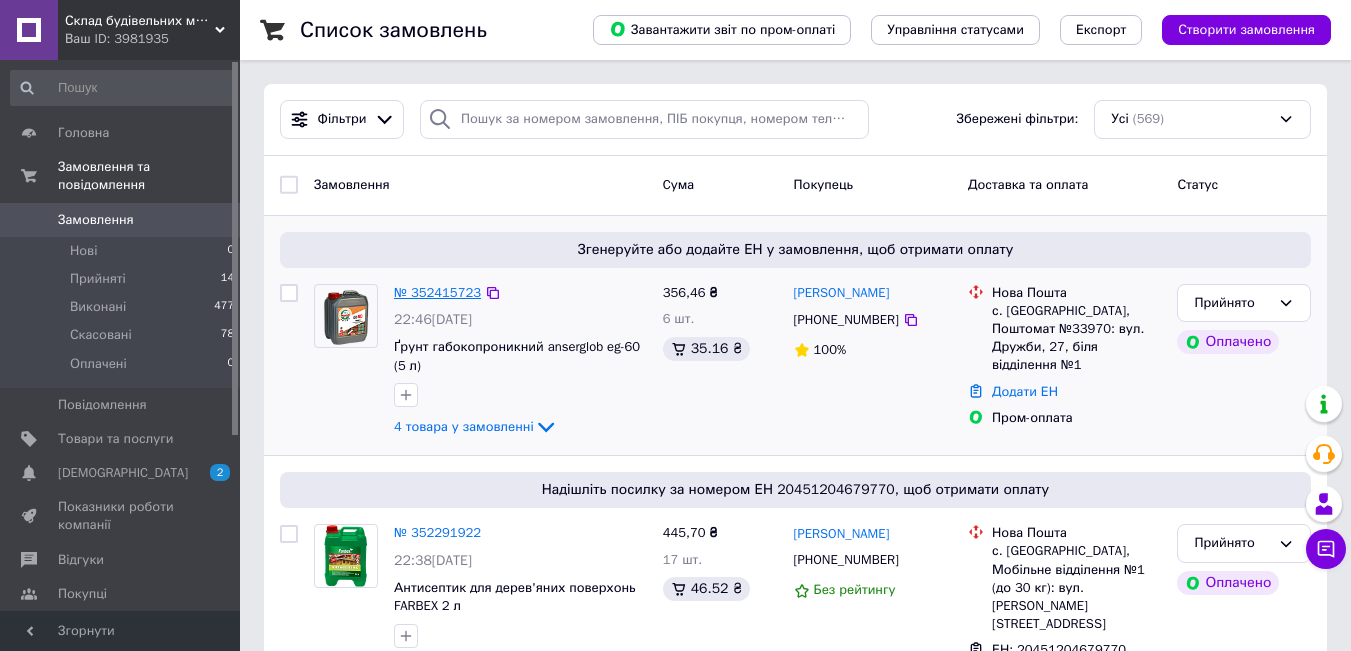click on "№ 352415723" at bounding box center [437, 292] 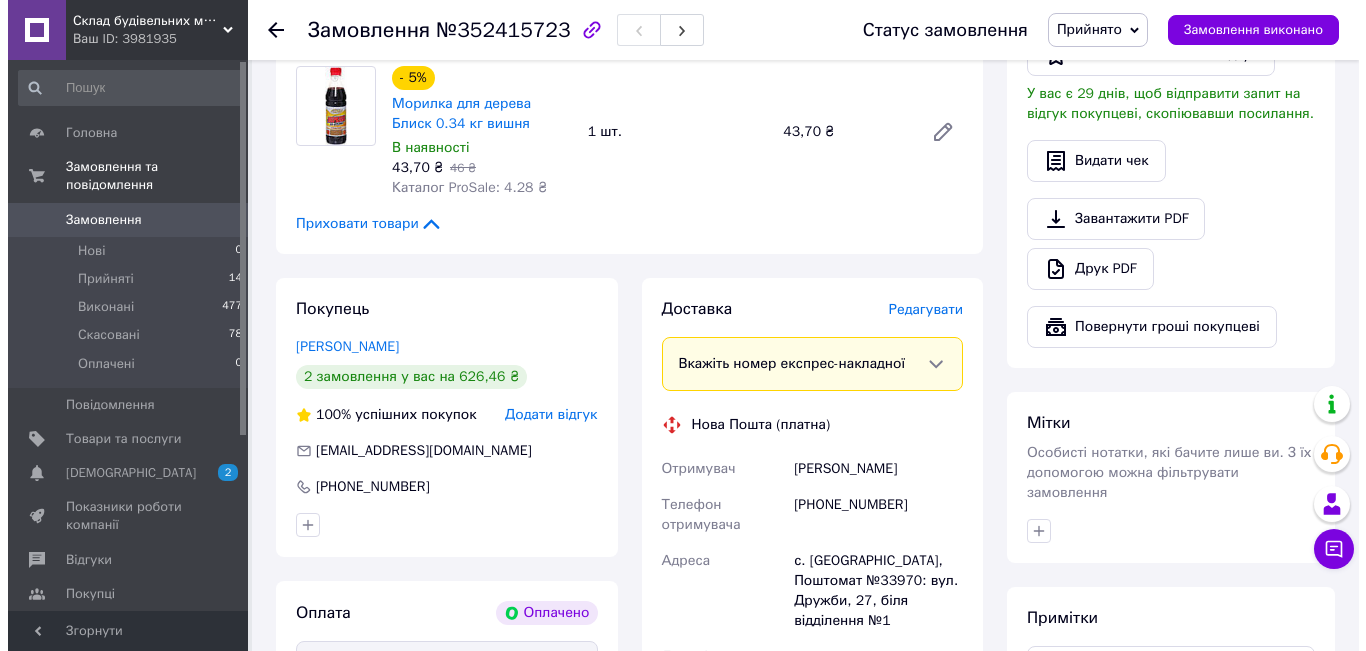 scroll, scrollTop: 1200, scrollLeft: 0, axis: vertical 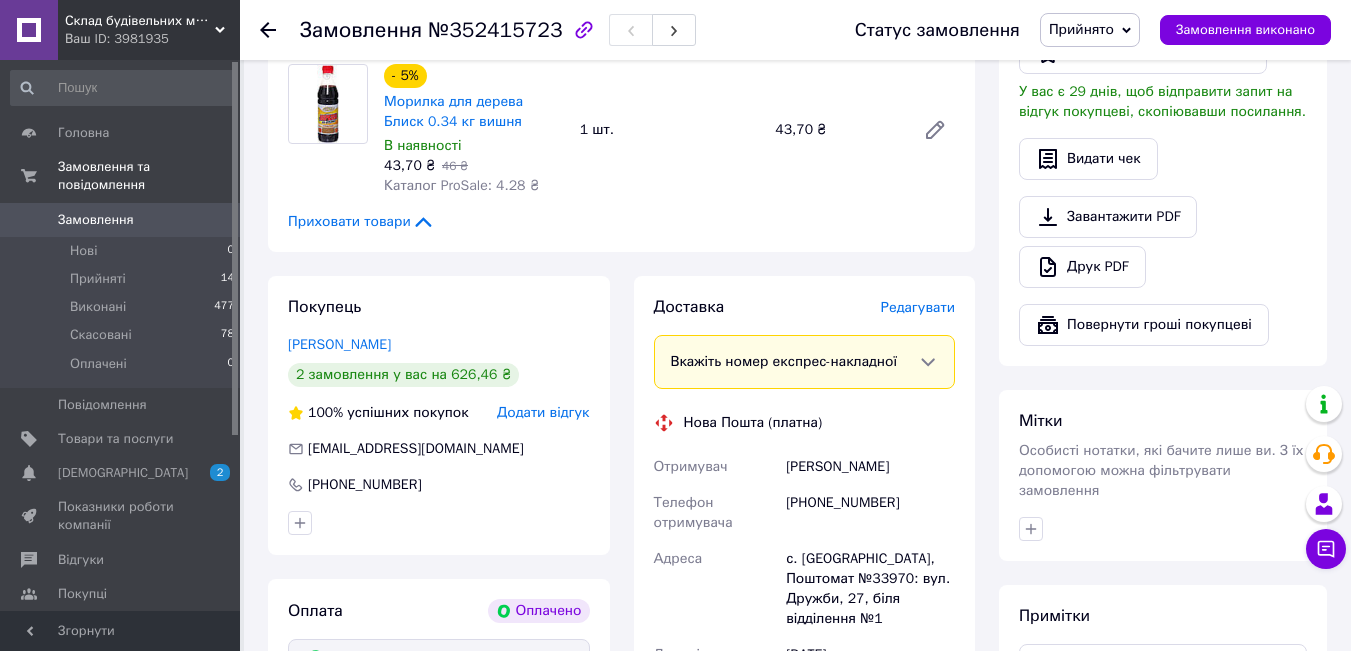 click on "Редагувати" at bounding box center (918, 307) 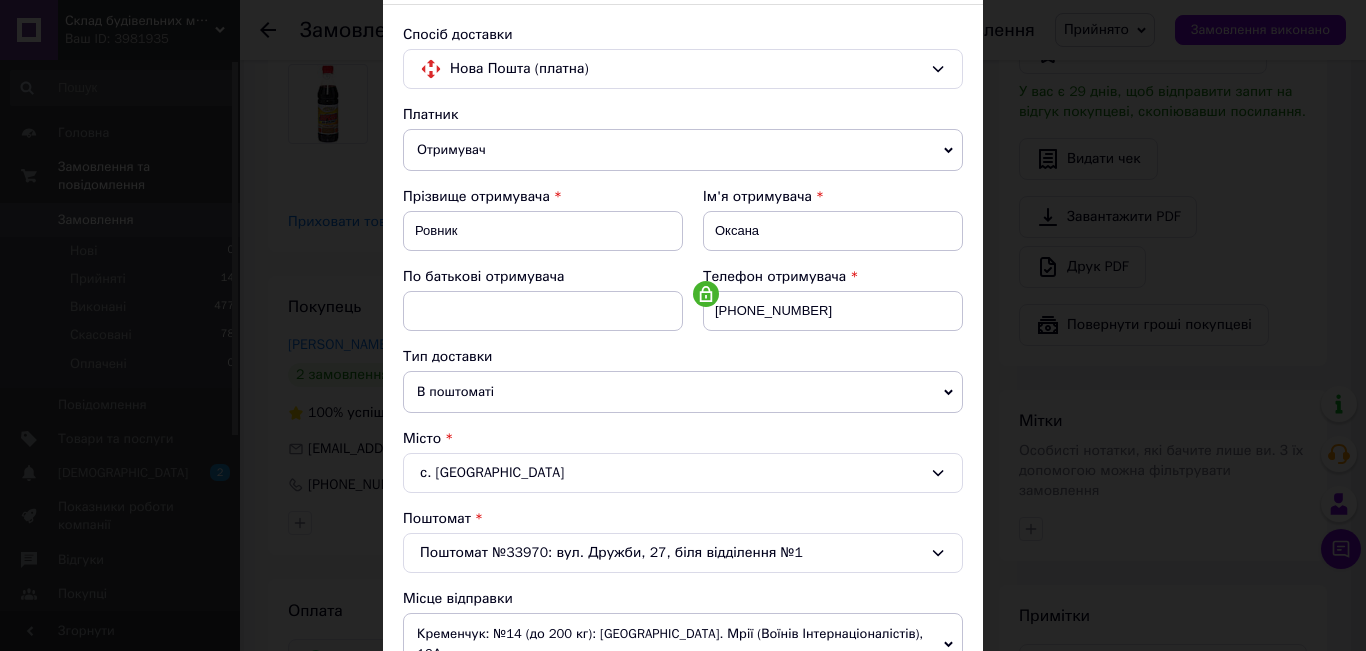 scroll, scrollTop: 400, scrollLeft: 0, axis: vertical 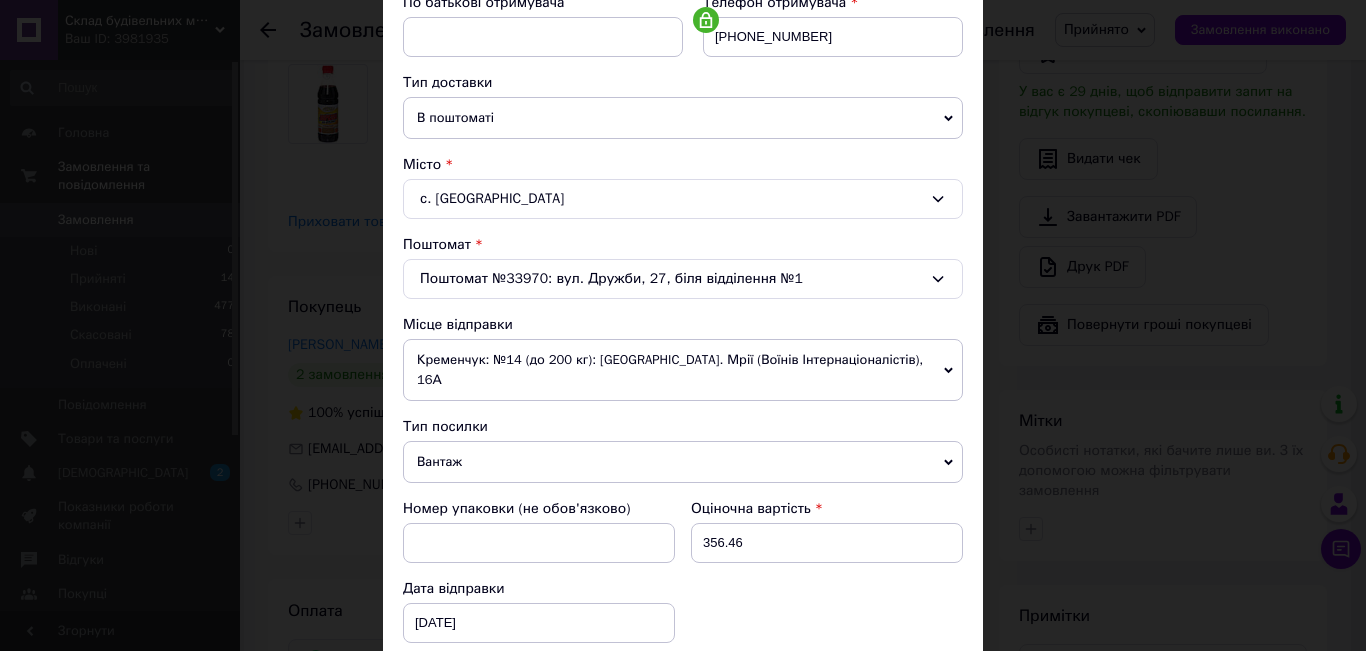 click on "Кременчук: №14 (до 200 кг): [GEOGRAPHIC_DATA]. Мрії (Воїнів Інтернаціоналістів), 16А" at bounding box center [683, 370] 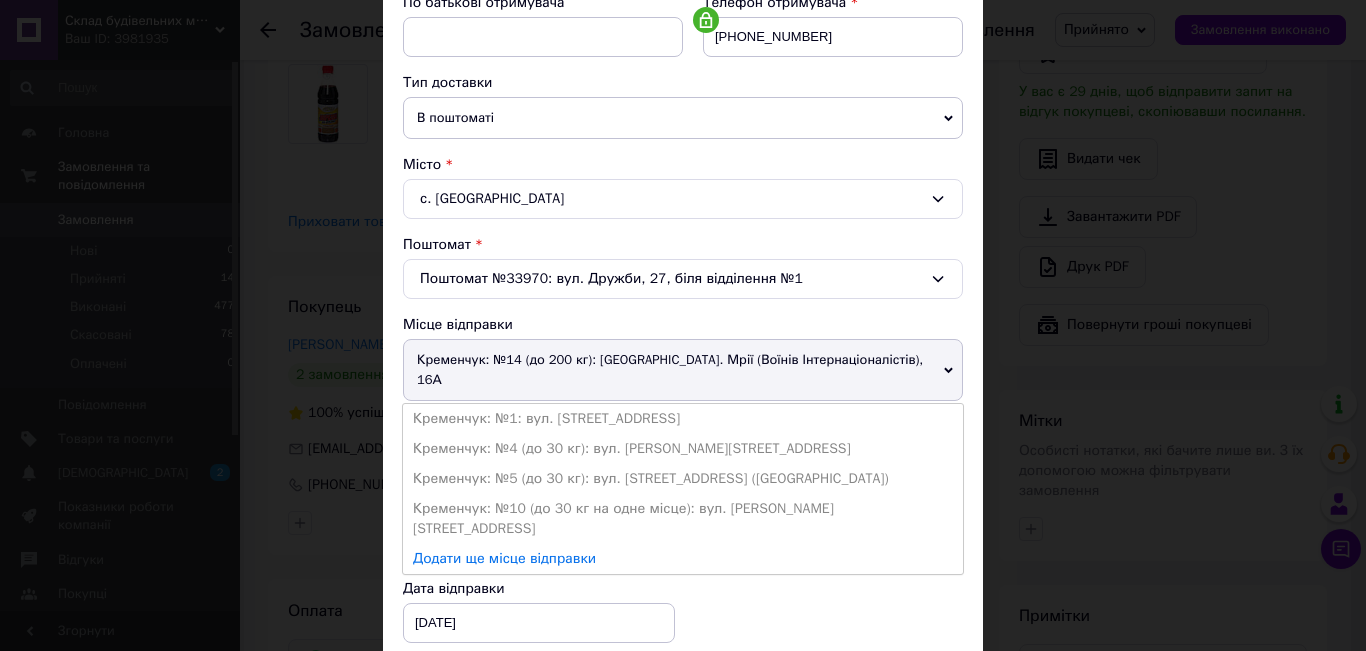 click on "Платник Отримувач Відправник Прізвище отримувача [PERSON_NAME] Ім'я отримувача [PERSON_NAME] батькові отримувача Телефон отримувача [PHONE_NUMBER] Тип доставки В поштоматі У відділенні Кур'єром Місто с. [GEOGRAPHIC_DATA] №33970: вул. [STREET_ADDRESS], біля відділення №1 Місце відправки [GEOGRAPHIC_DATA]: №14 (до 200 кг): вул. вул. Мрії (Воїнів Інтернаціоналістів), 16А Кременчук: №1: вул. [STREET_ADDRESS]: №4 (до 30 кг): вул. Покровська ([PERSON_NAME][STREET_ADDRESS] Кременчук: №5 (до 30 кг): вул. [STREET_ADDRESS] ([GEOGRAPHIC_DATA]) [GEOGRAPHIC_DATA]: №10 (до 30 кг на одне місце): вул. [PERSON_NAME][STREET_ADDRESS] Додати ще місце відправки 356.46 < >" at bounding box center (683, 436) 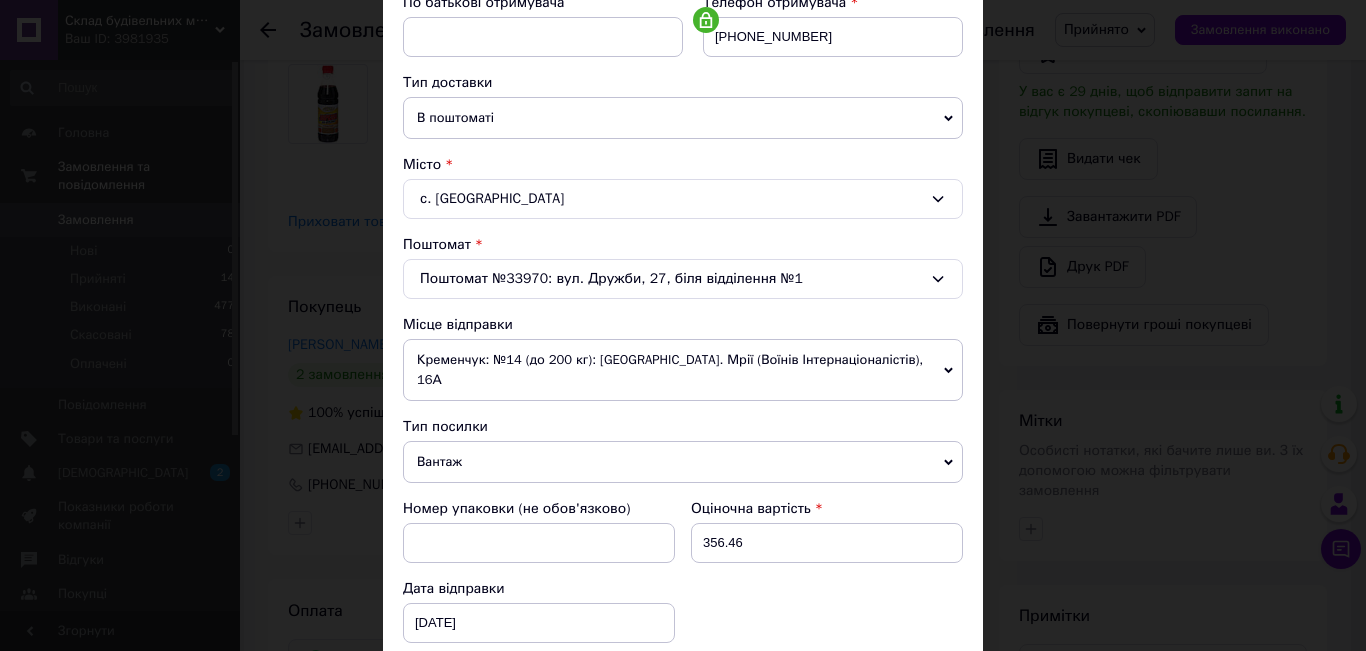 click on "Кременчук: №14 (до 200 кг): [GEOGRAPHIC_DATA]. Мрії (Воїнів Інтернаціоналістів), 16А" at bounding box center [683, 370] 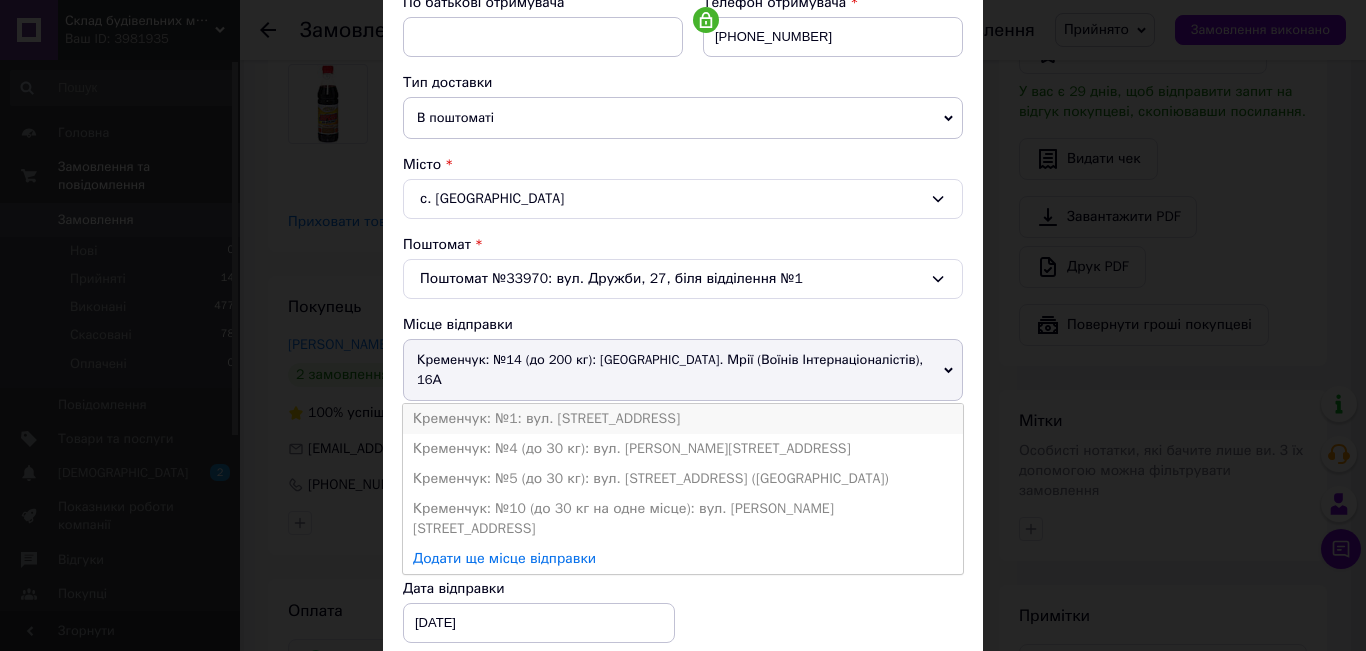 click on "Кременчук: №1: вул. [STREET_ADDRESS]" at bounding box center (683, 419) 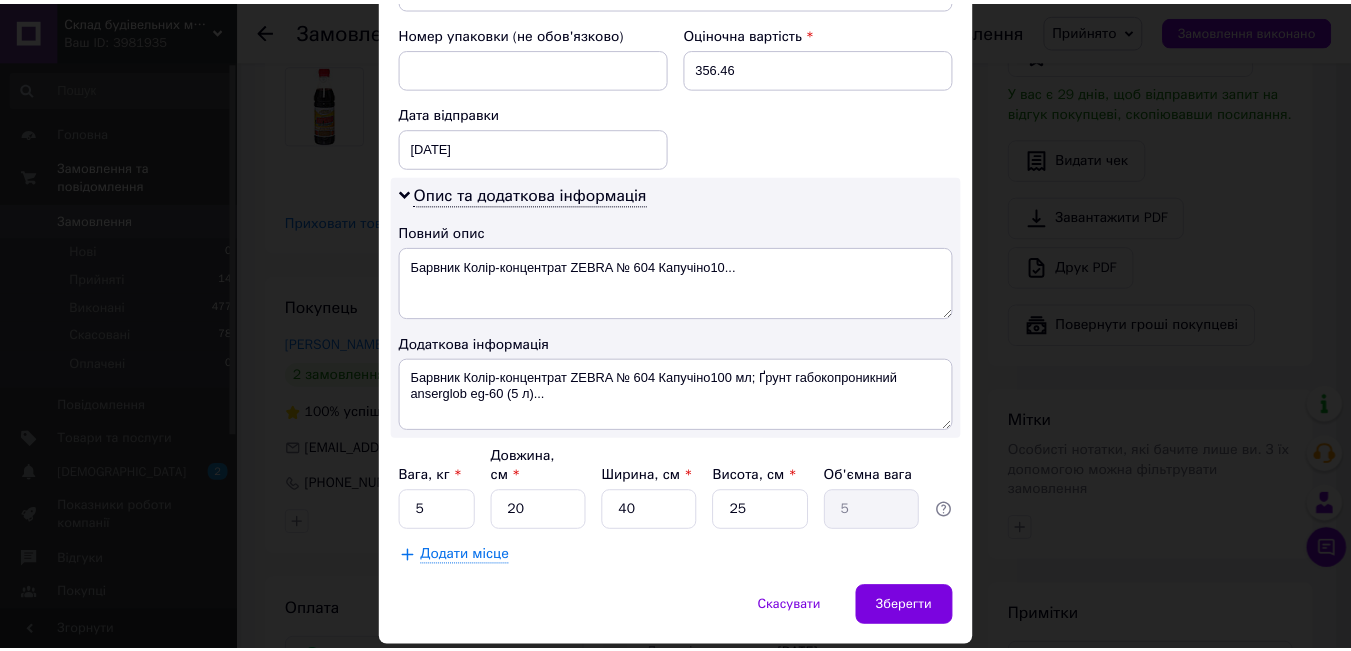 scroll, scrollTop: 901, scrollLeft: 0, axis: vertical 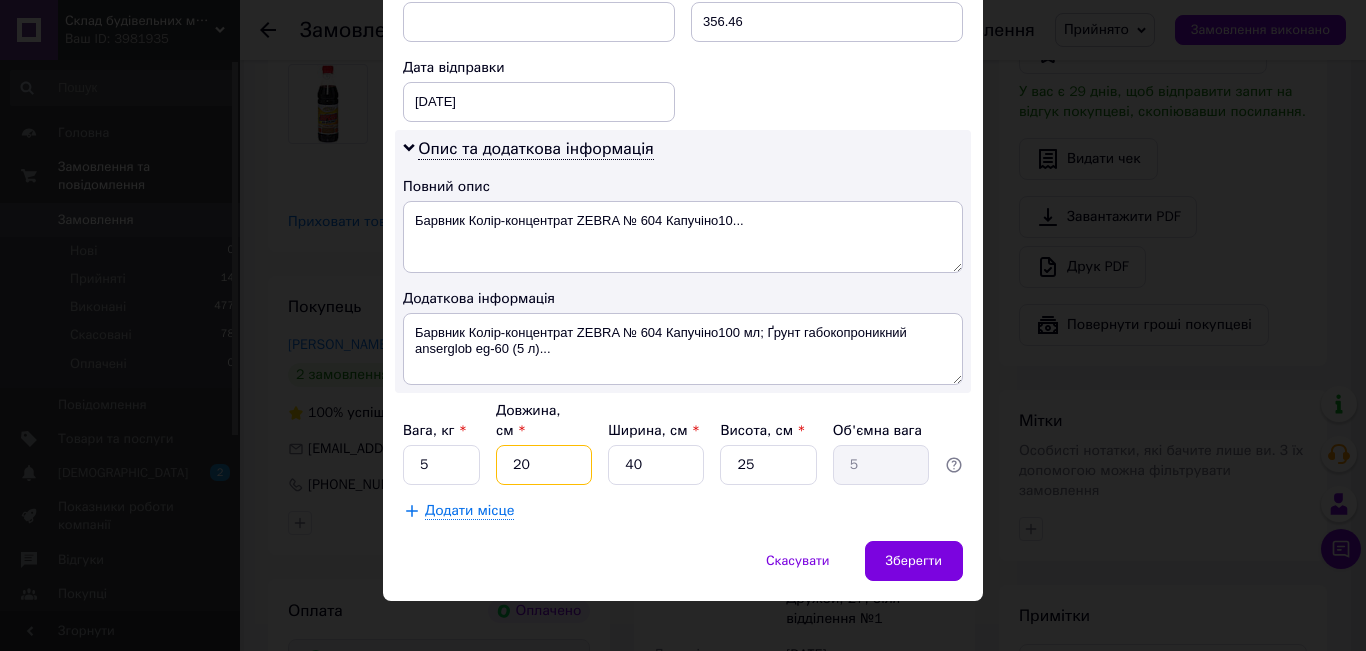 click on "20" at bounding box center (544, 465) 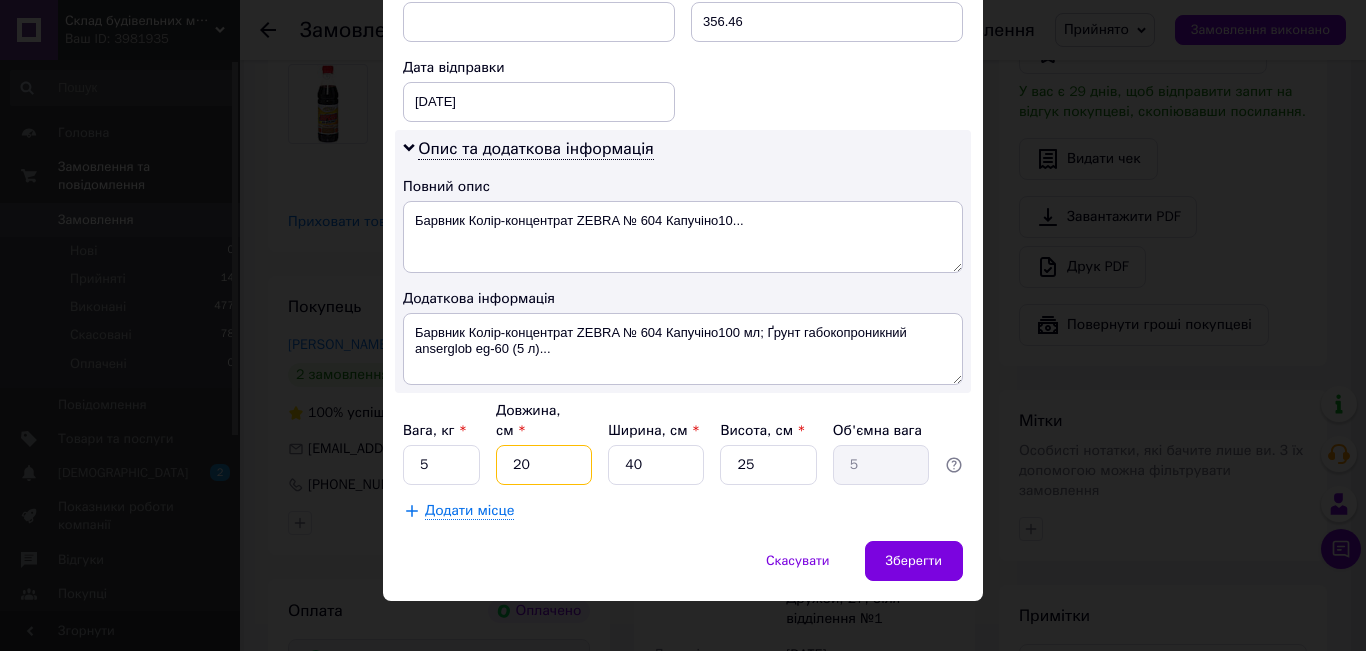 type on "2" 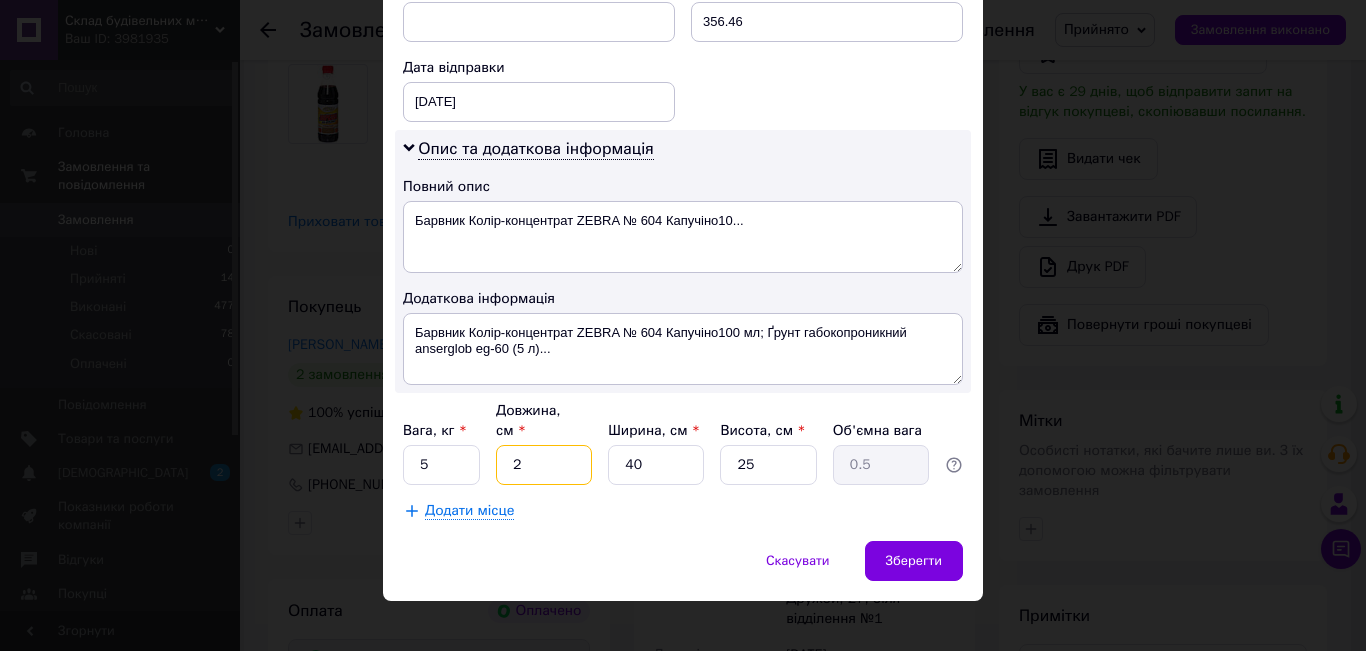 type on "25" 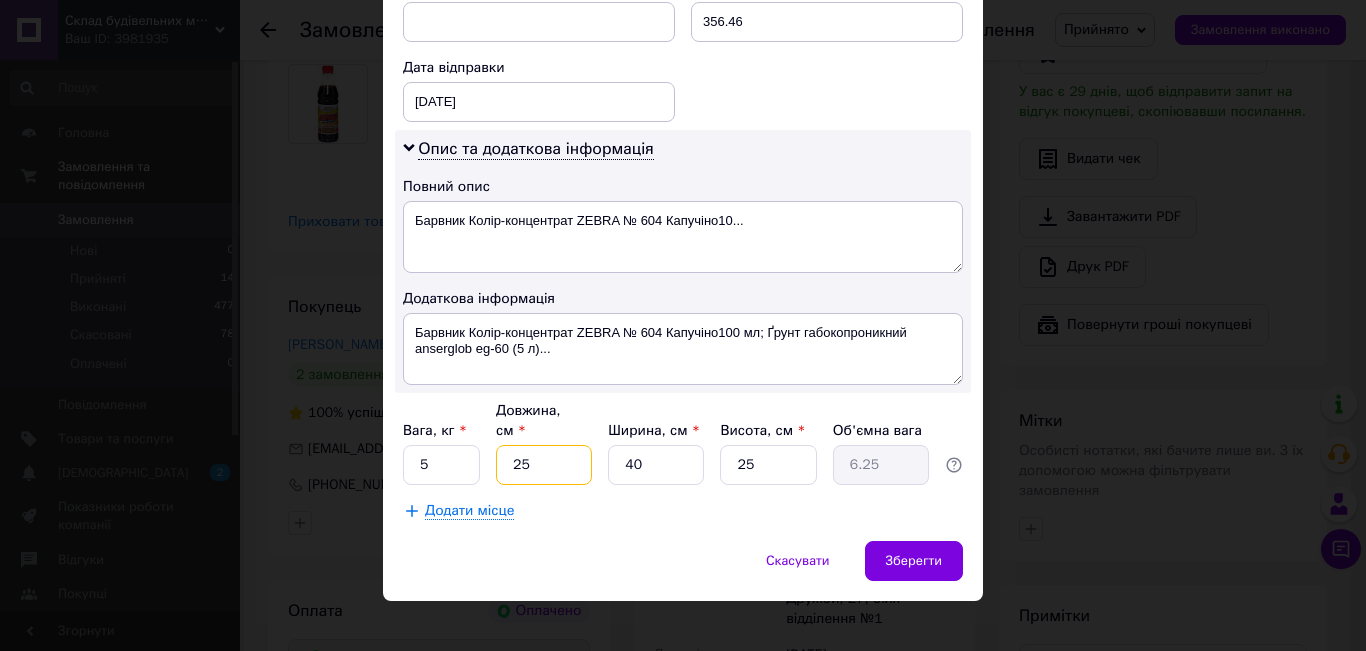 type on "25" 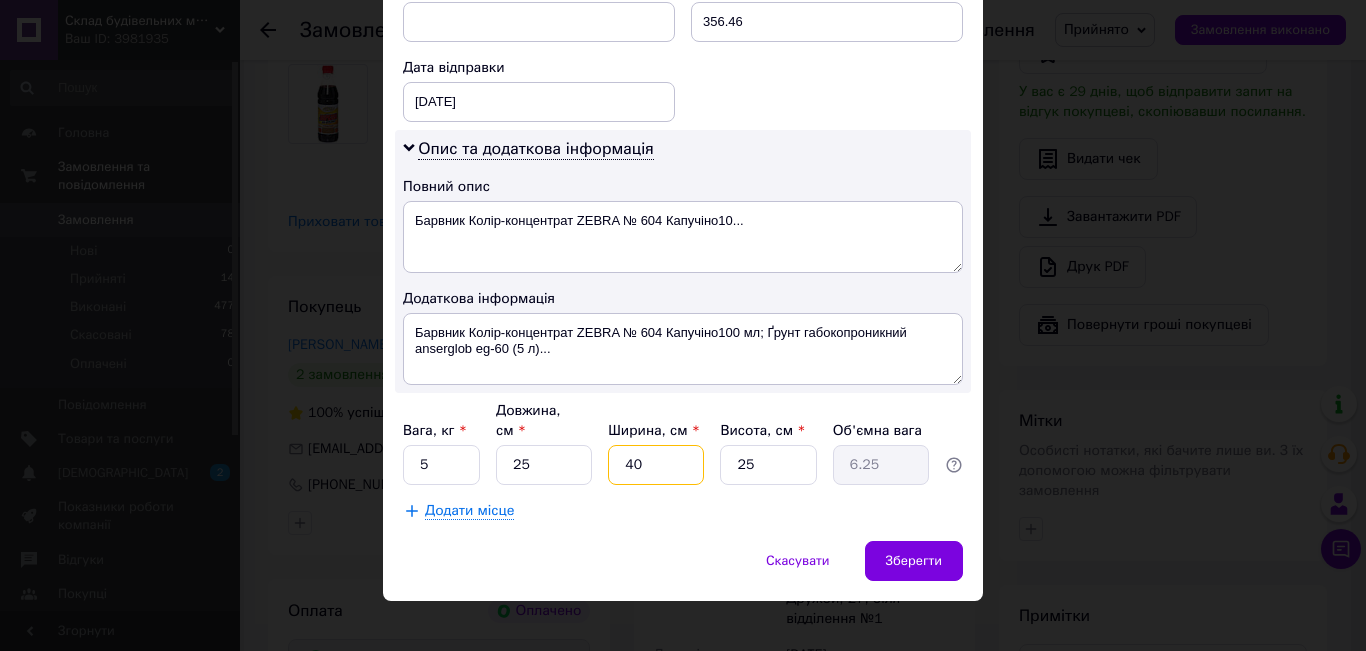 drag, startPoint x: 630, startPoint y: 459, endPoint x: 610, endPoint y: 459, distance: 20 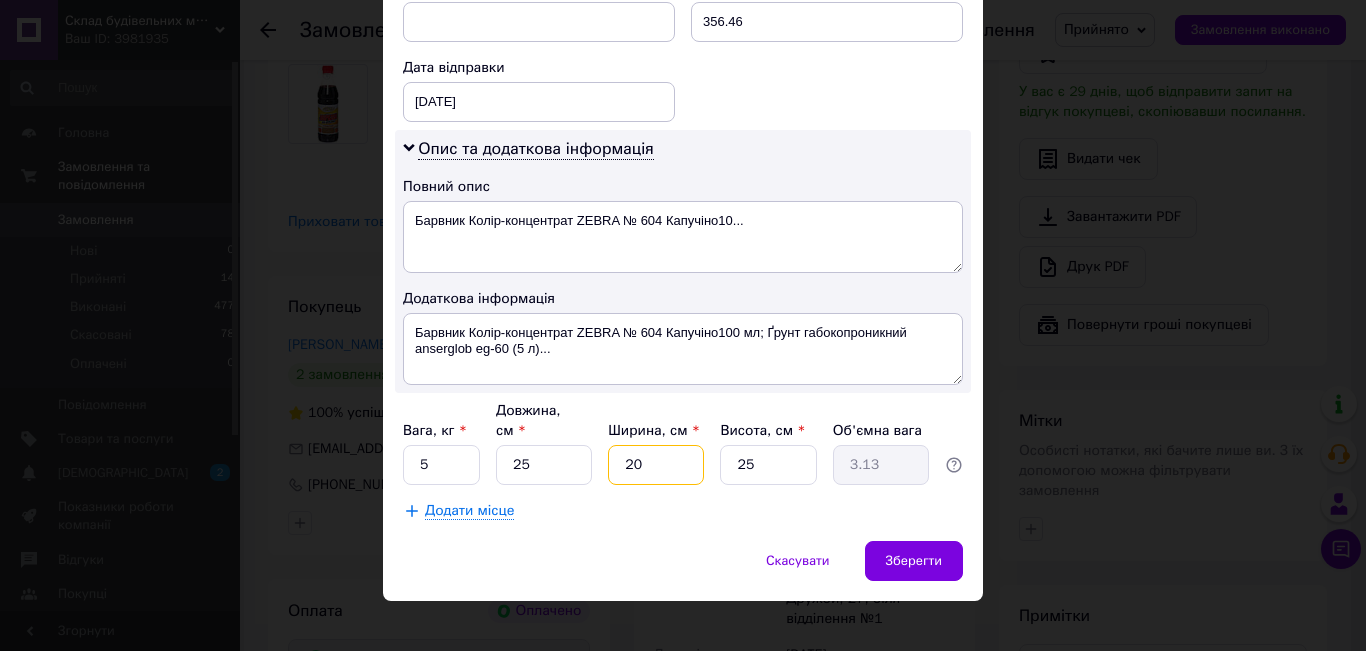 type on "20" 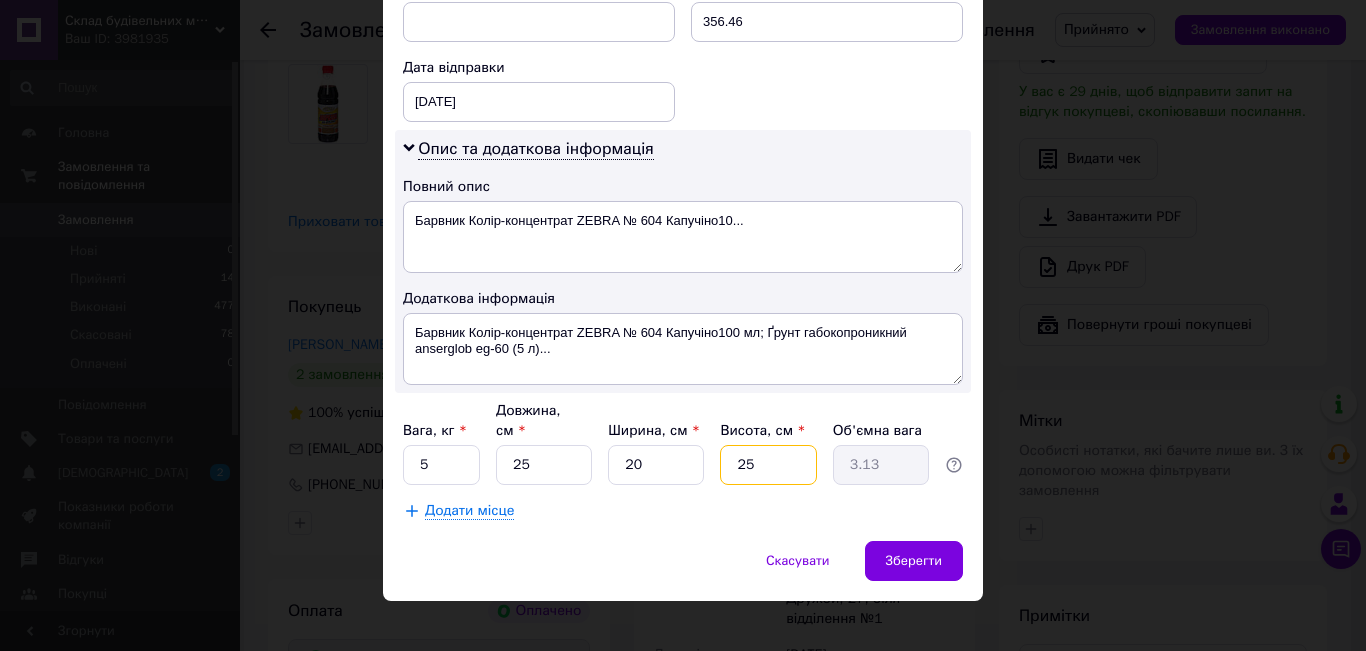 click on "25" at bounding box center [768, 465] 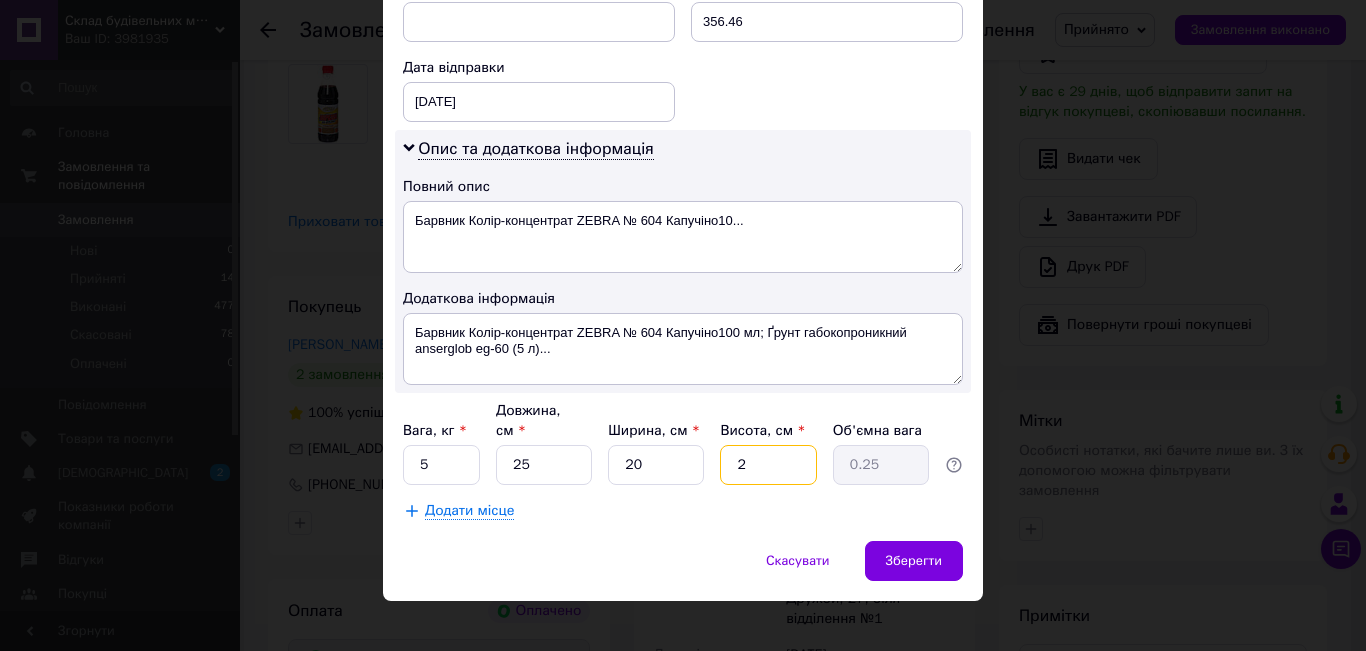 type on "20" 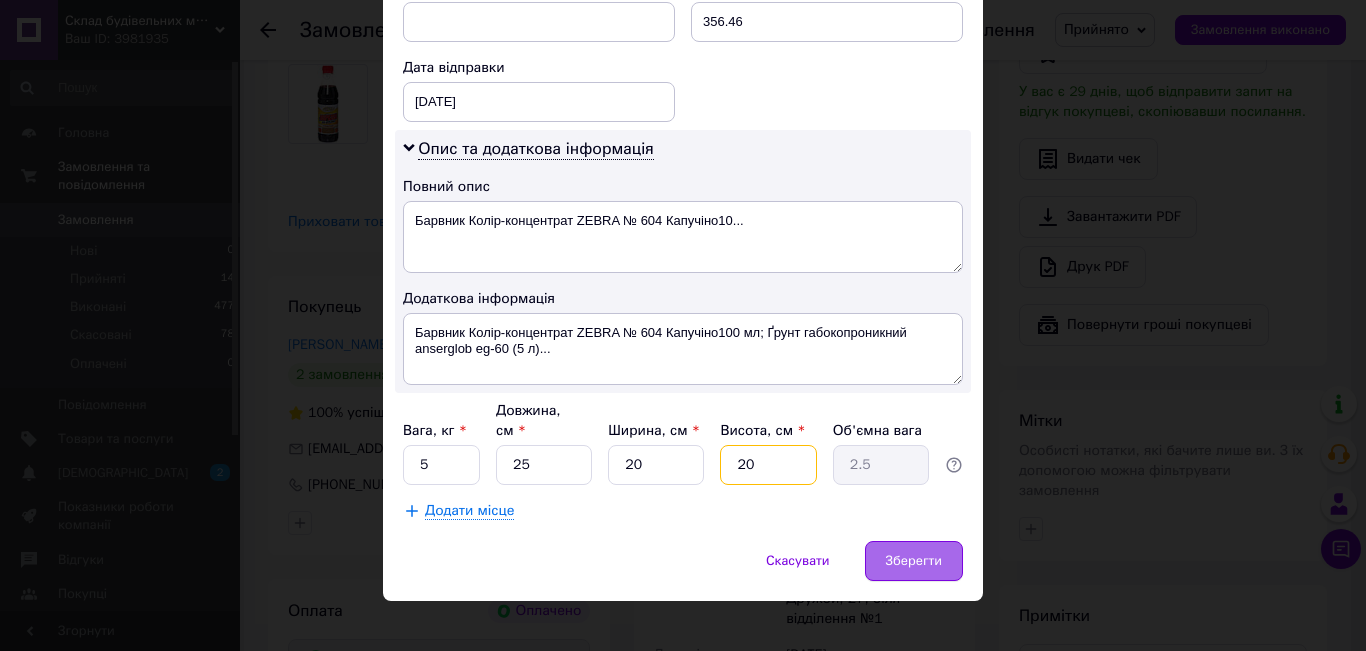 type on "20" 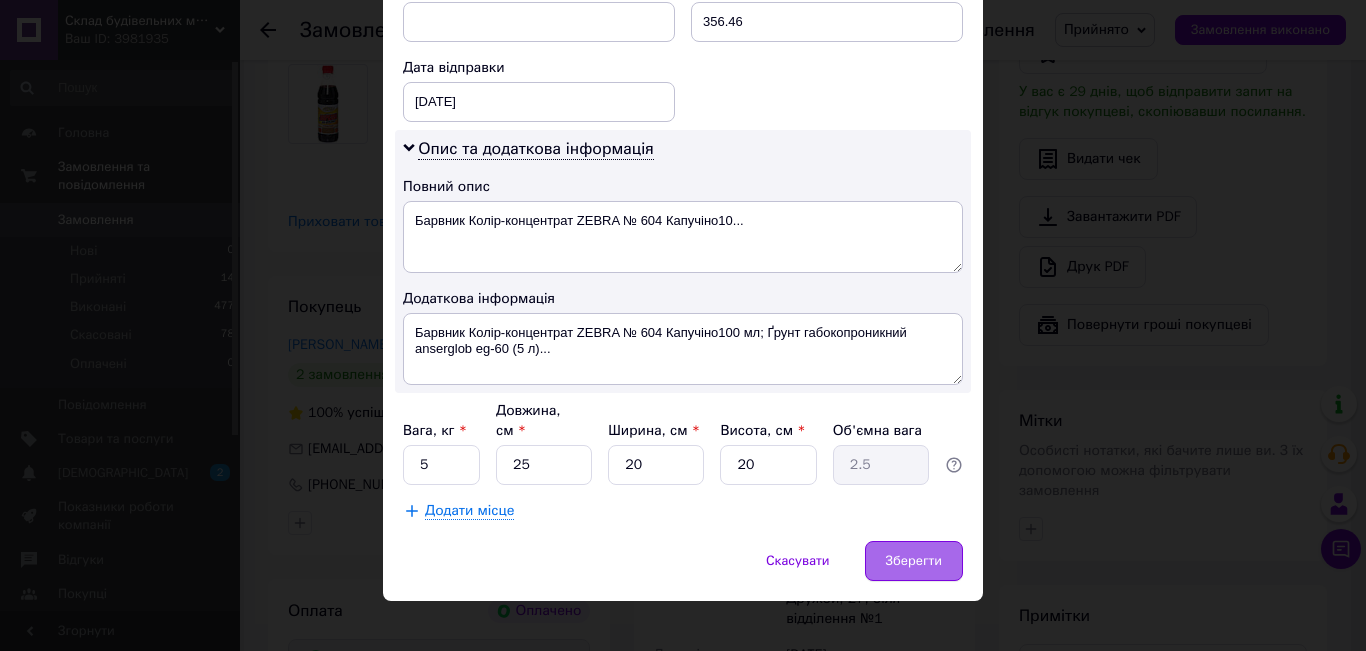 click on "Зберегти" at bounding box center (914, 561) 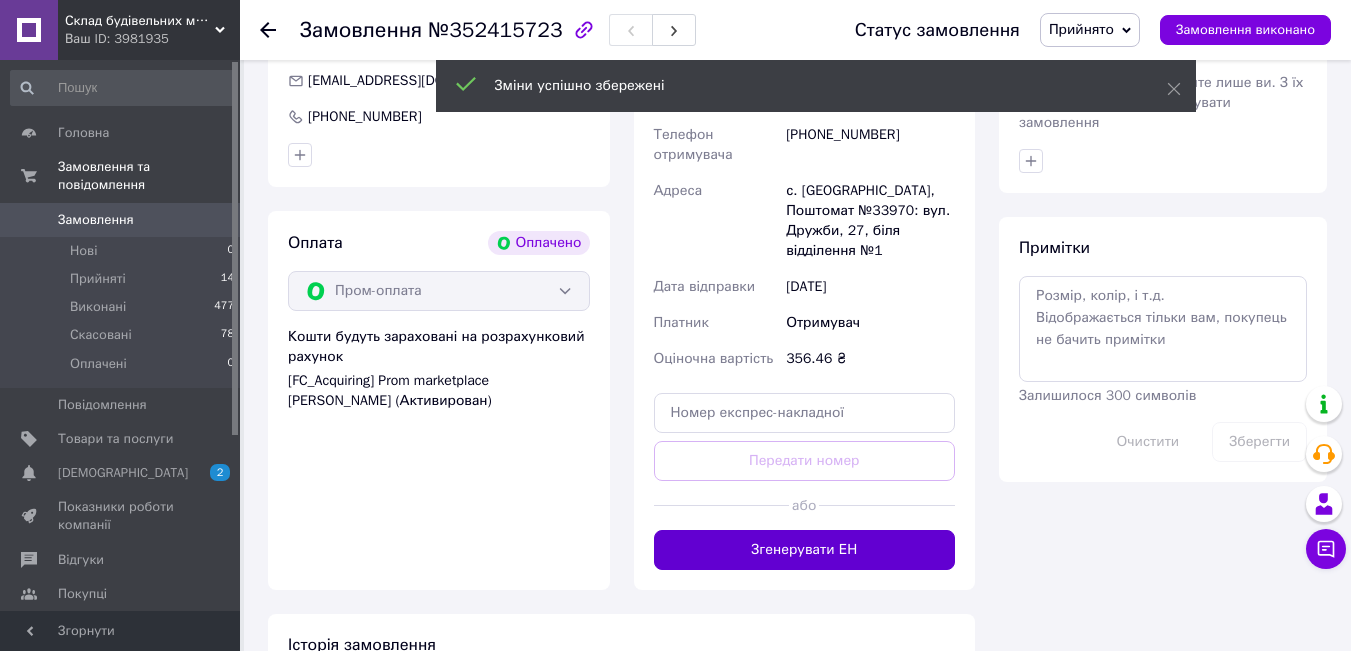 scroll, scrollTop: 1600, scrollLeft: 0, axis: vertical 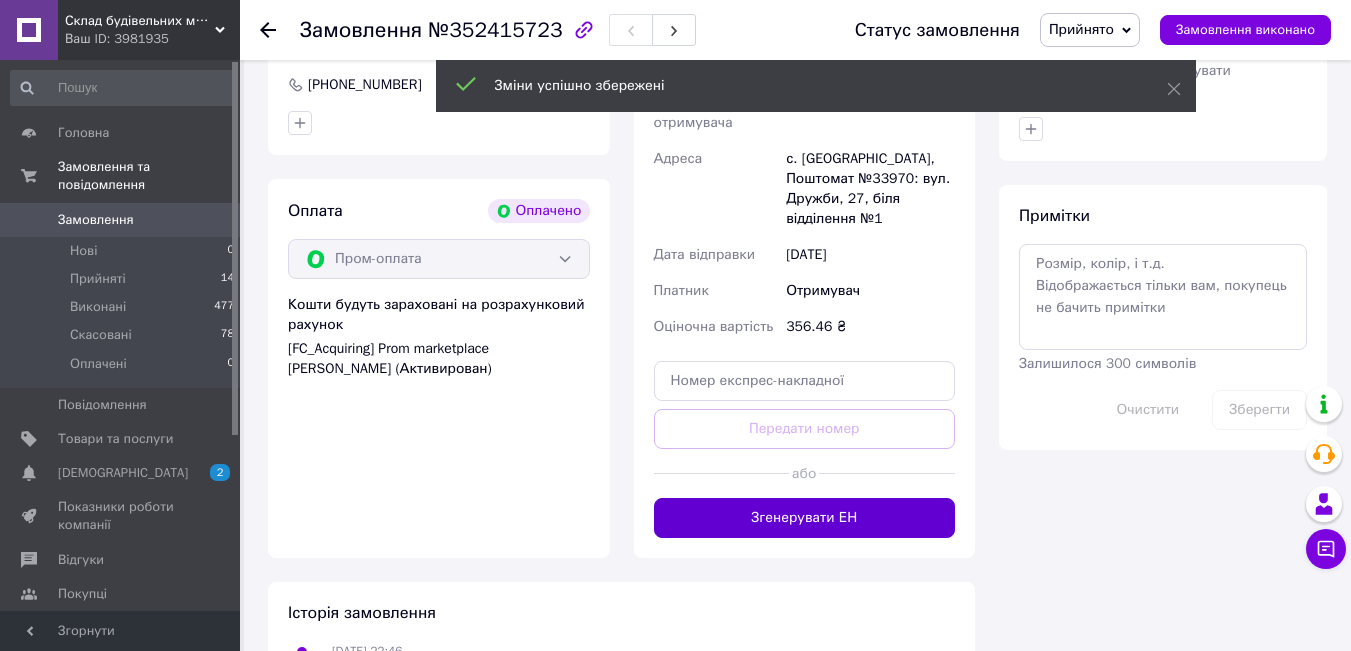 click on "Згенерувати ЕН" at bounding box center [805, 518] 